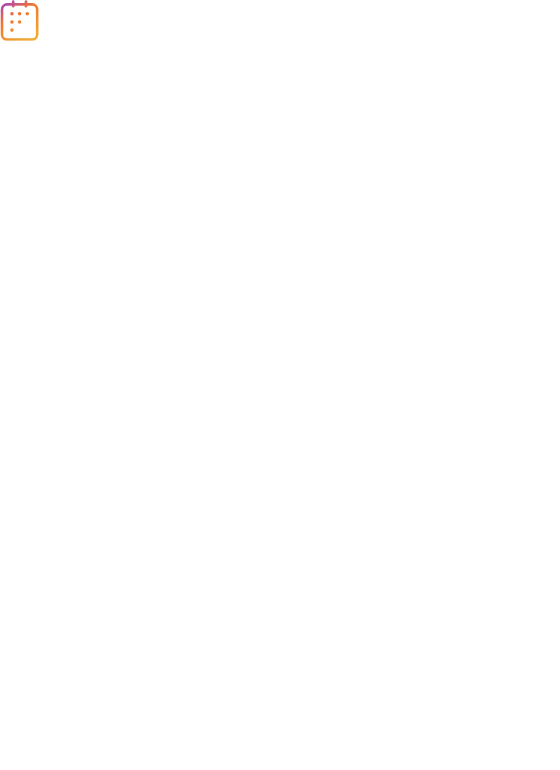 scroll, scrollTop: 0, scrollLeft: 0, axis: both 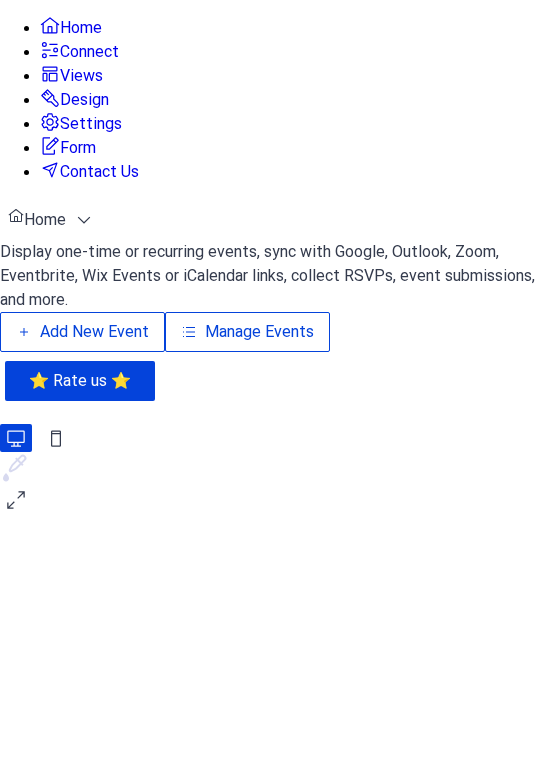 click on "Add New Event" at bounding box center (94, 332) 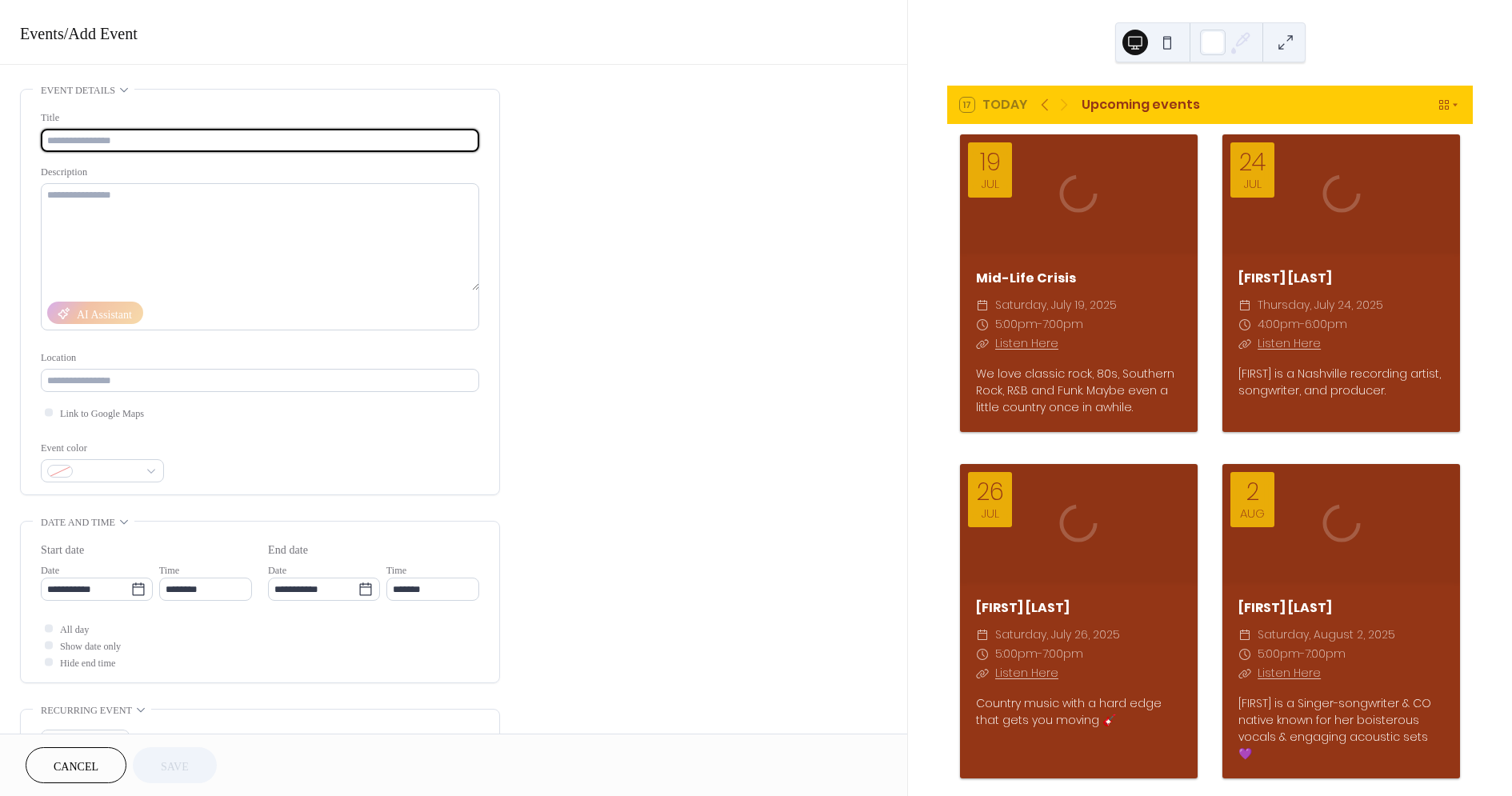 scroll, scrollTop: 0, scrollLeft: 0, axis: both 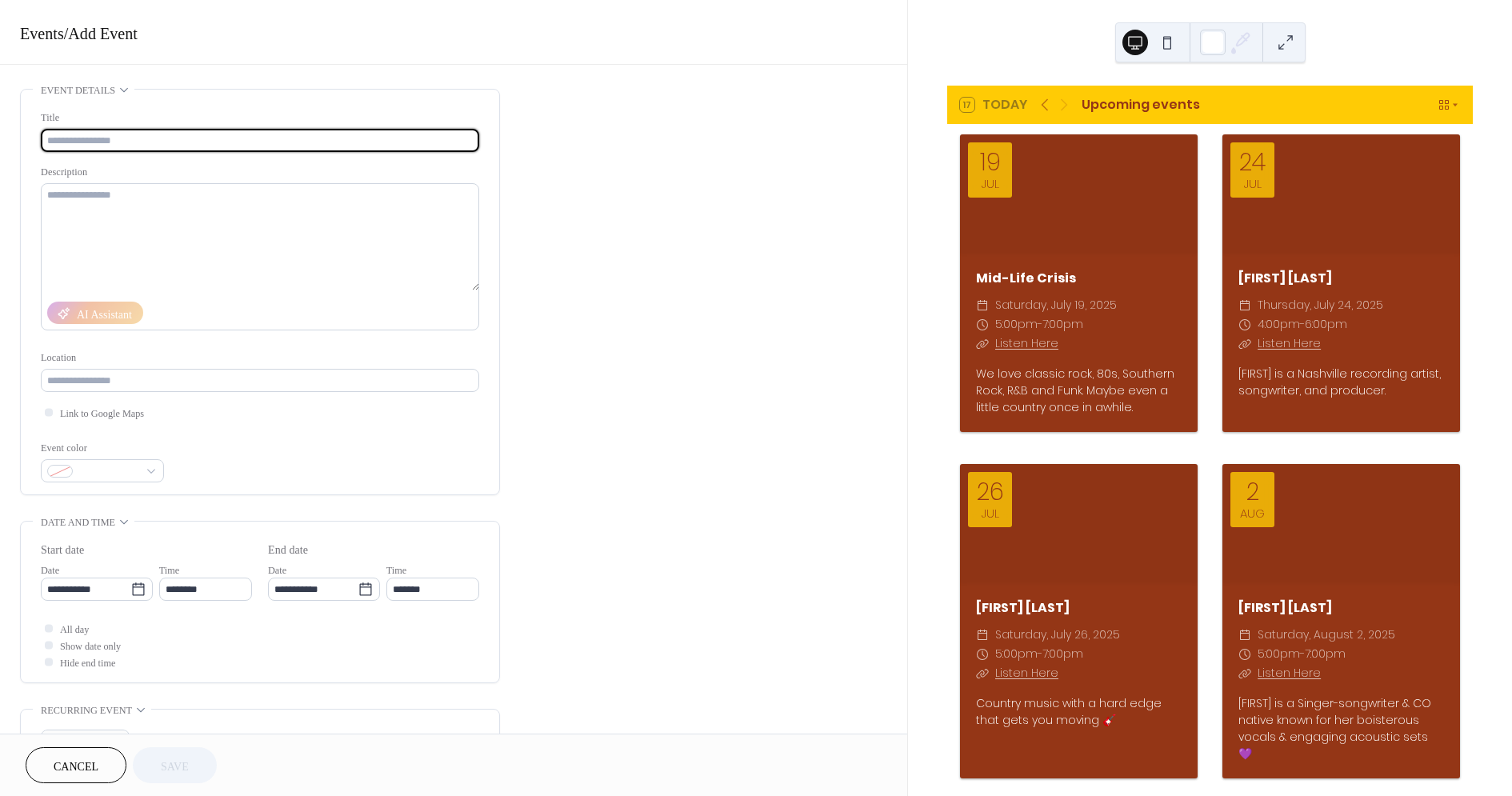 click at bounding box center [260, 140] 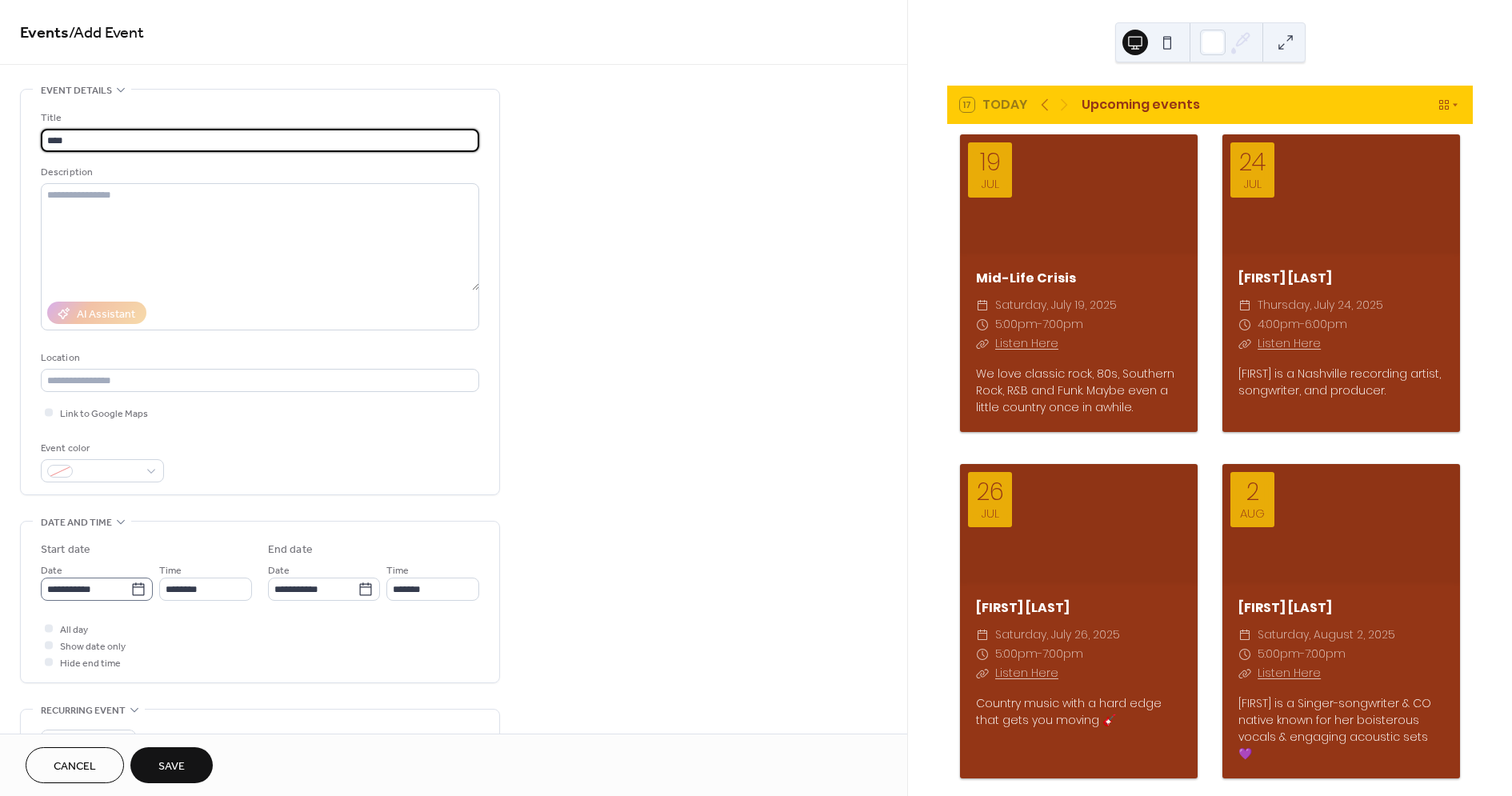 type on "****" 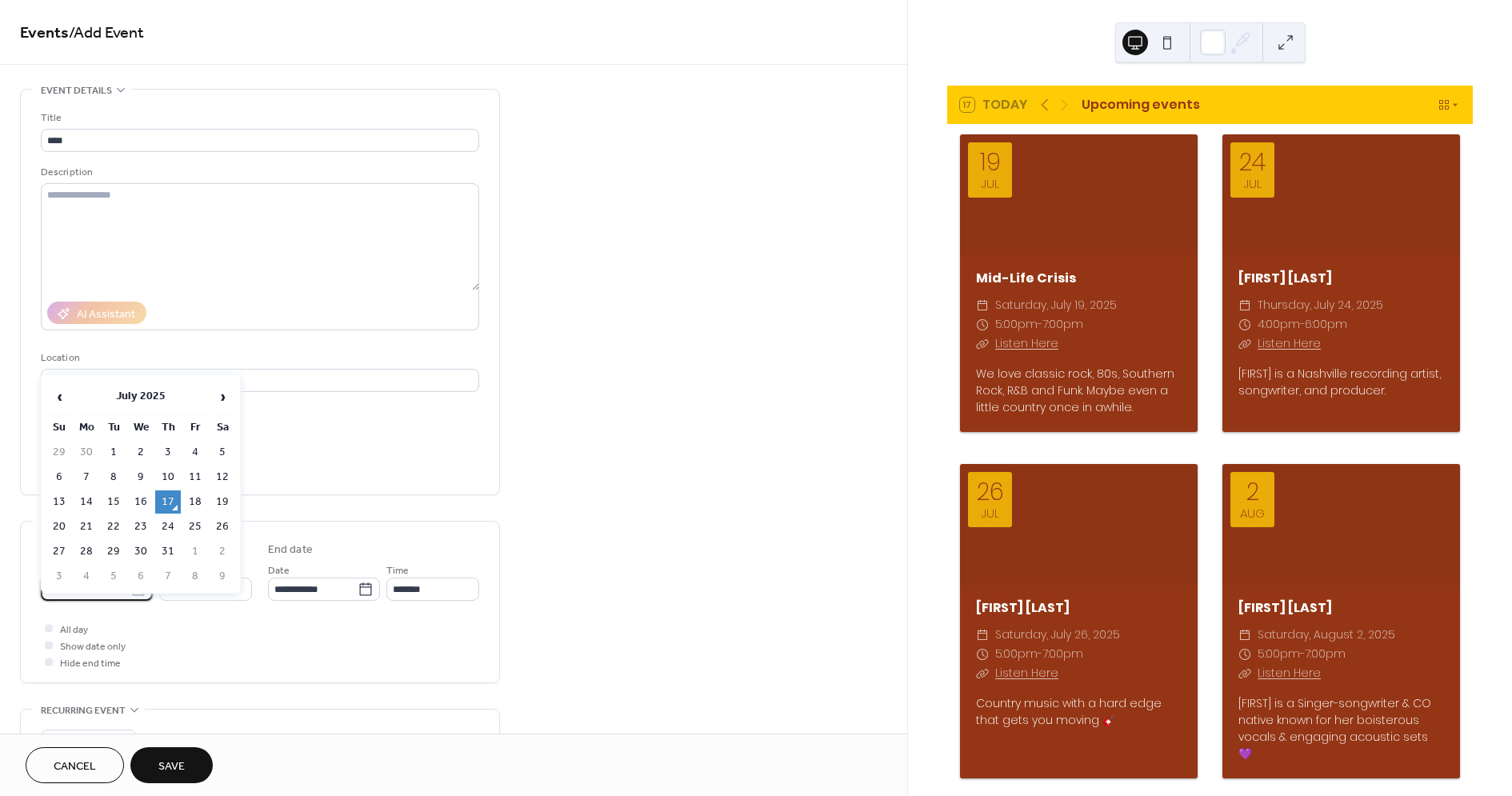 click on "**********" at bounding box center [86, 589] 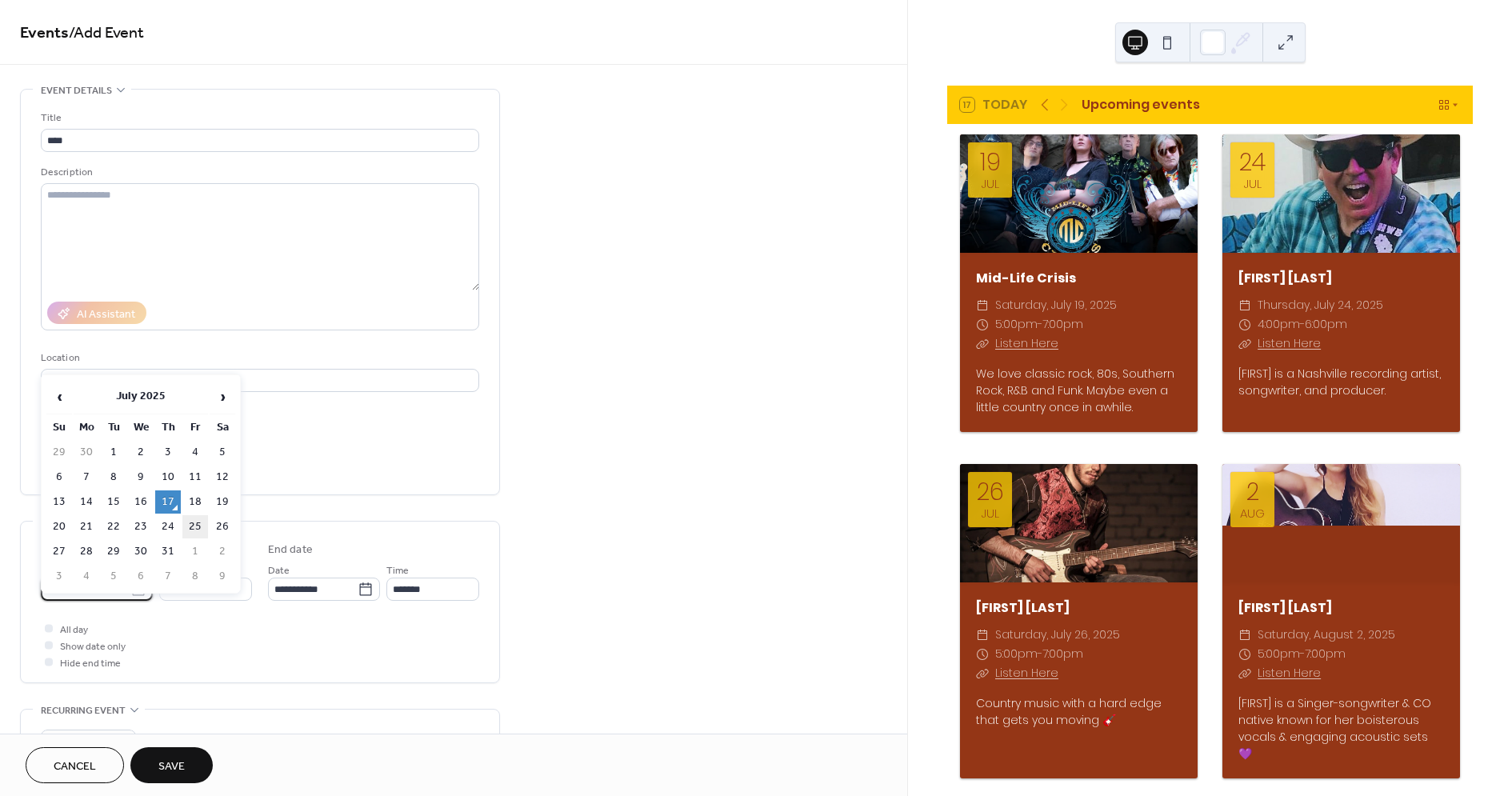 click on "25" at bounding box center (195, 526) 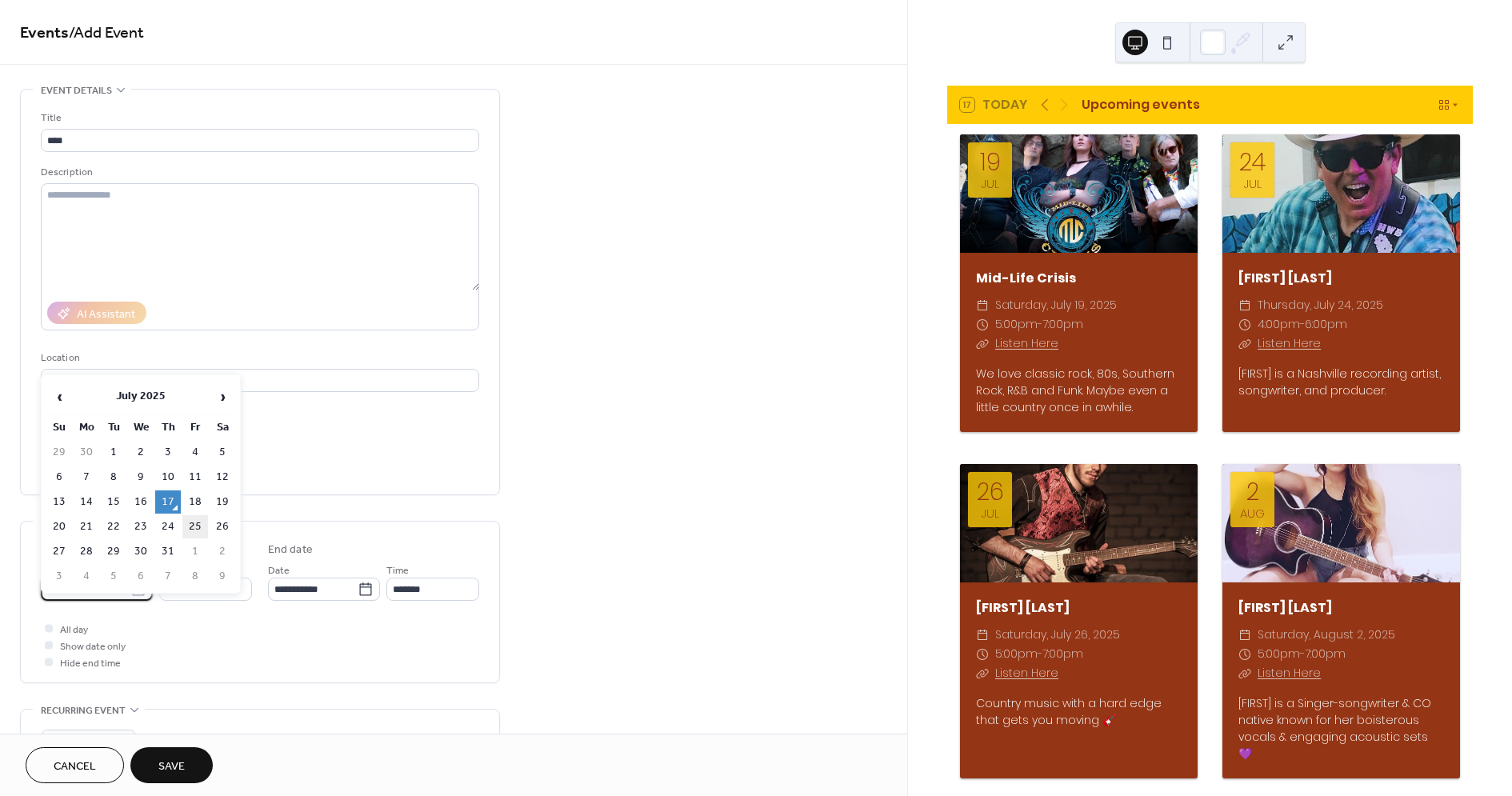 type on "**********" 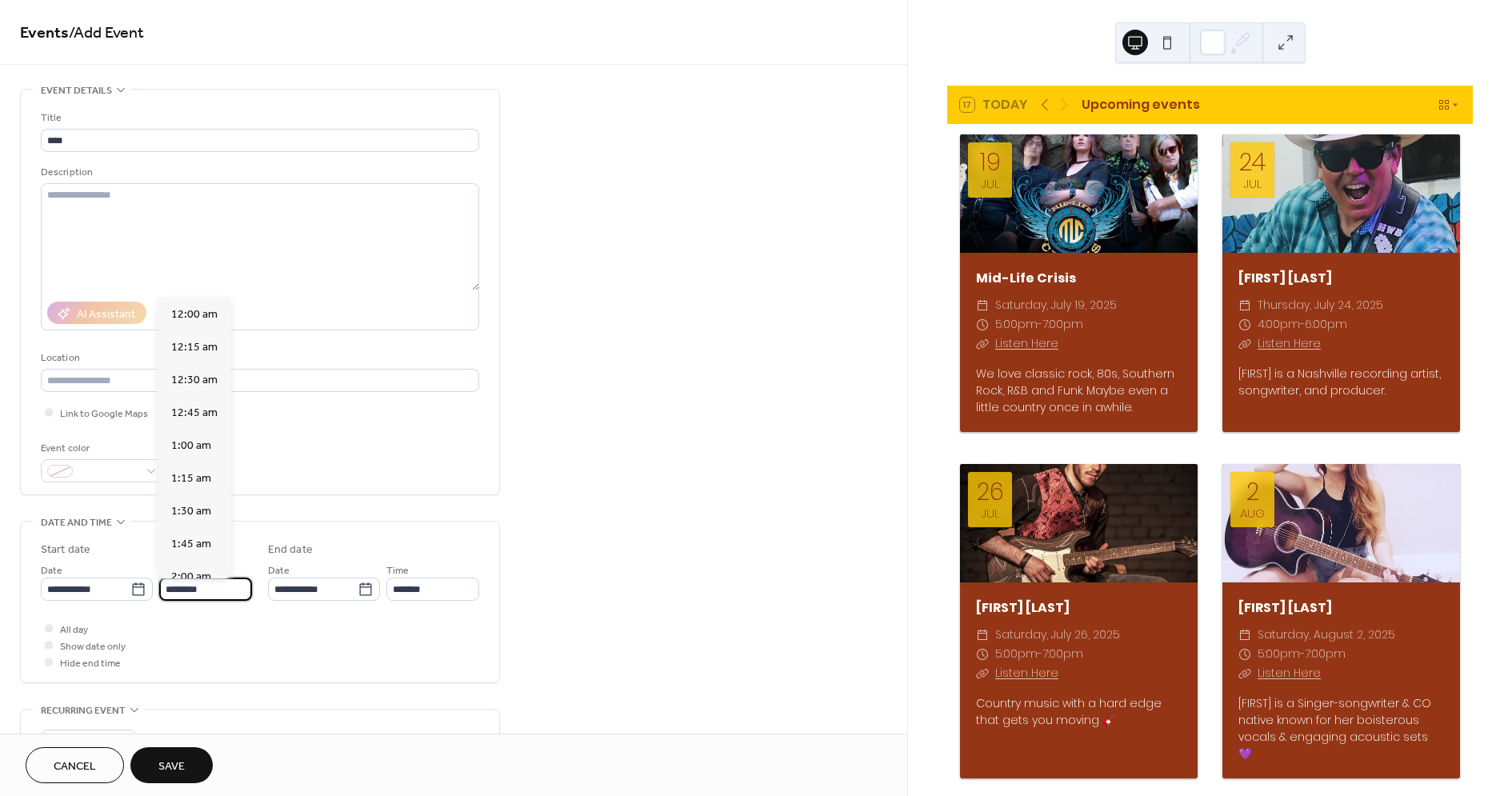 click on "********" at bounding box center [206, 589] 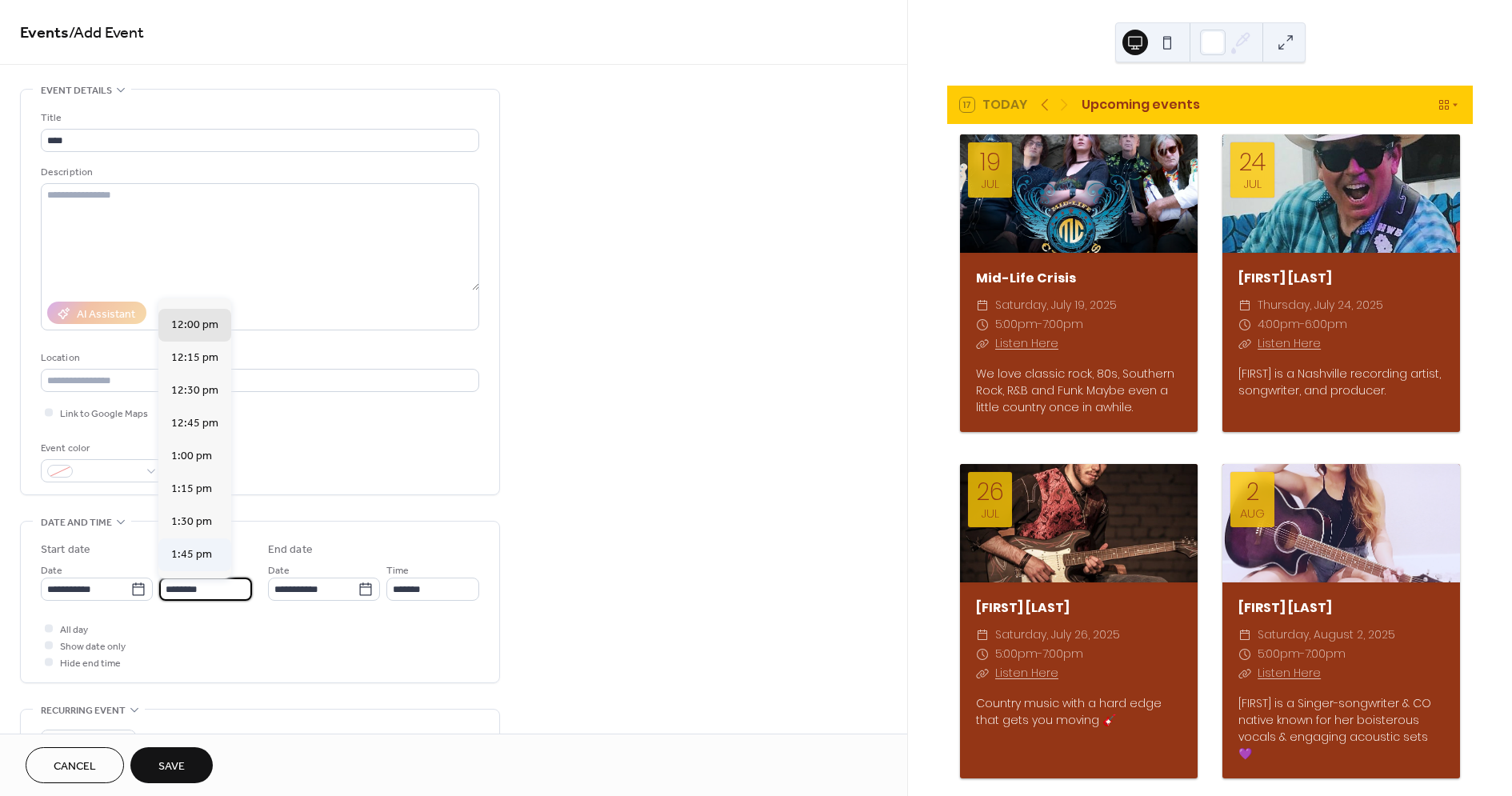 scroll, scrollTop: 2078, scrollLeft: 0, axis: vertical 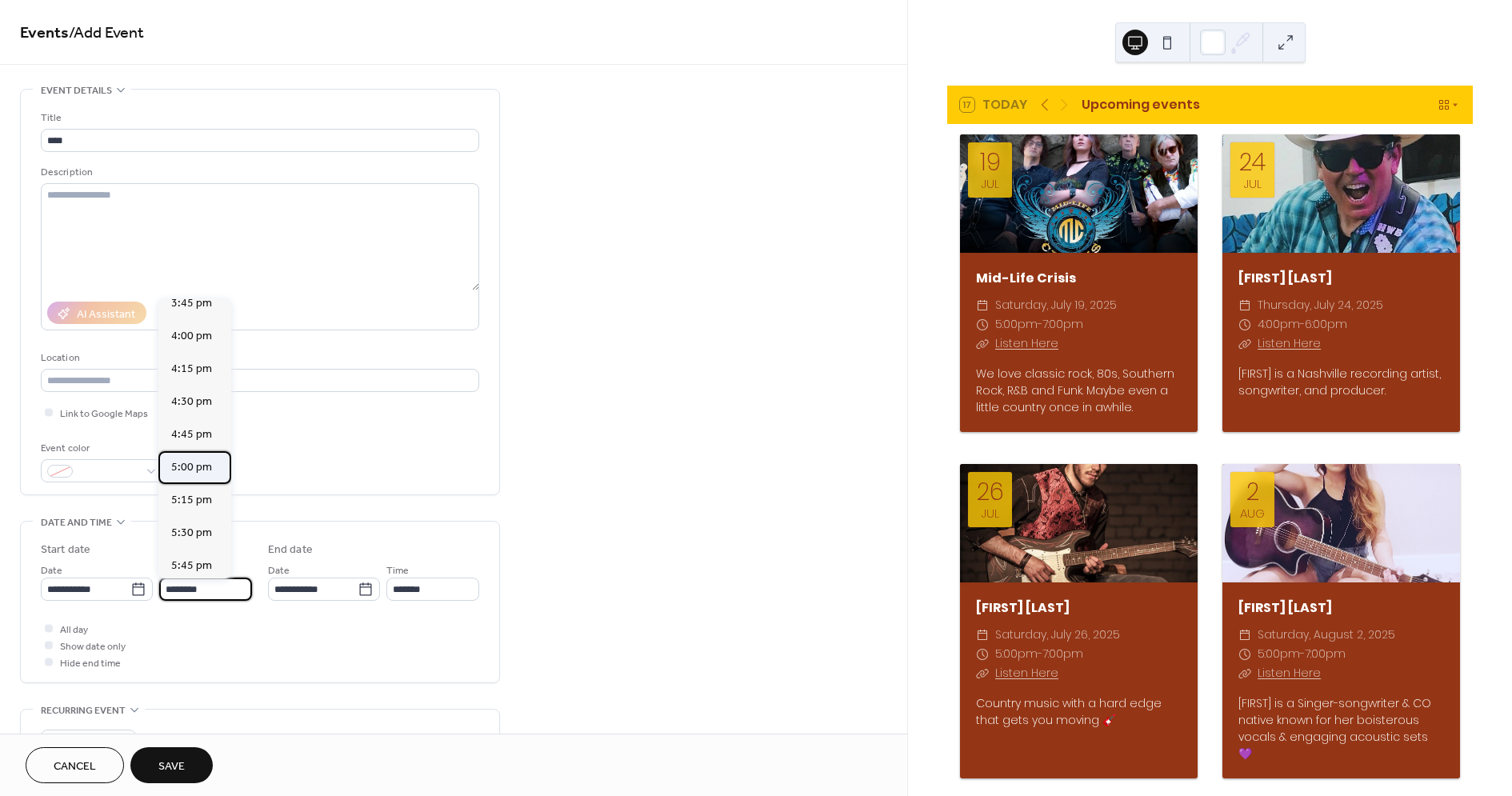 click on "5:00 pm" at bounding box center [191, 466] 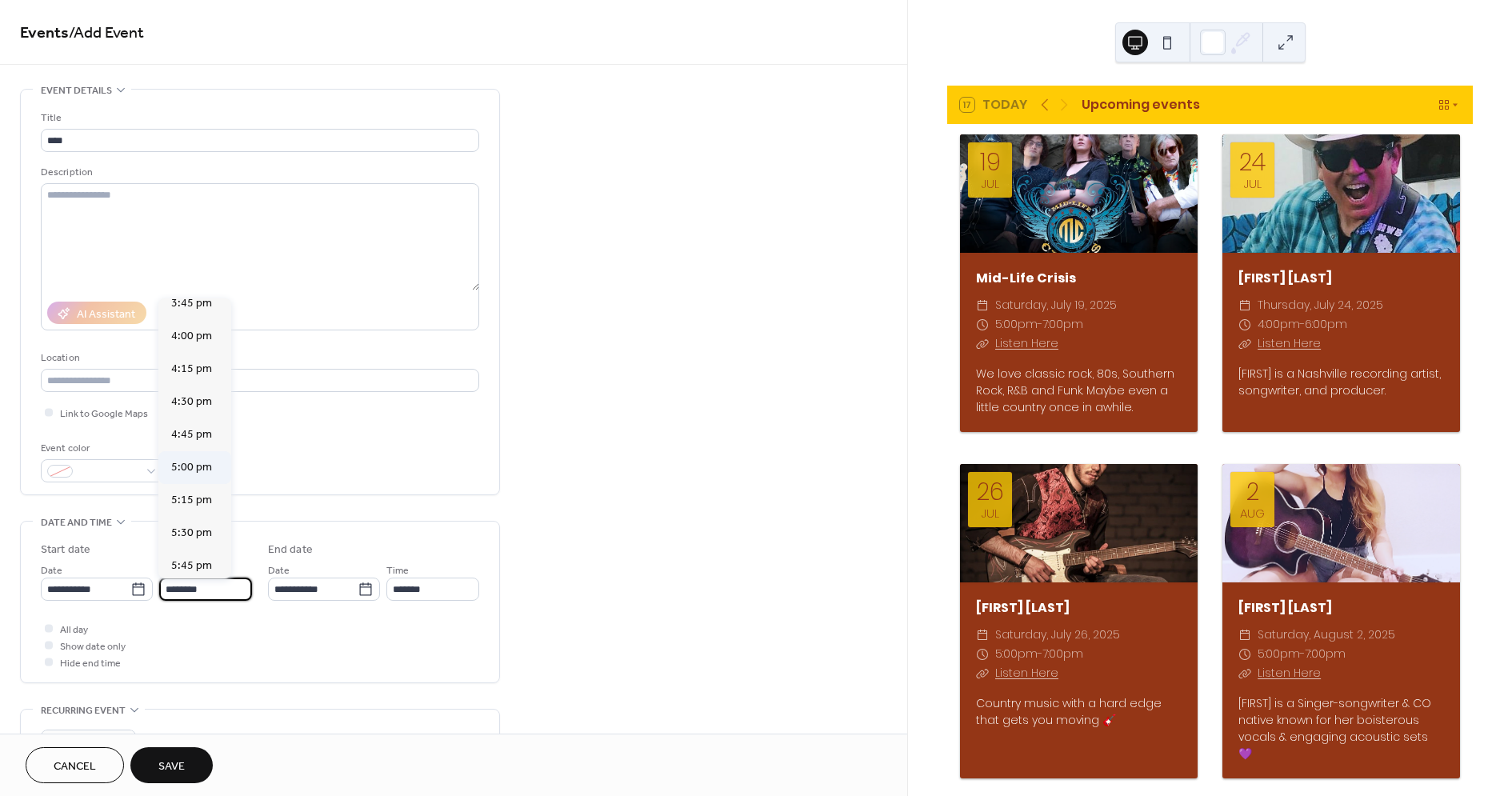 type on "*******" 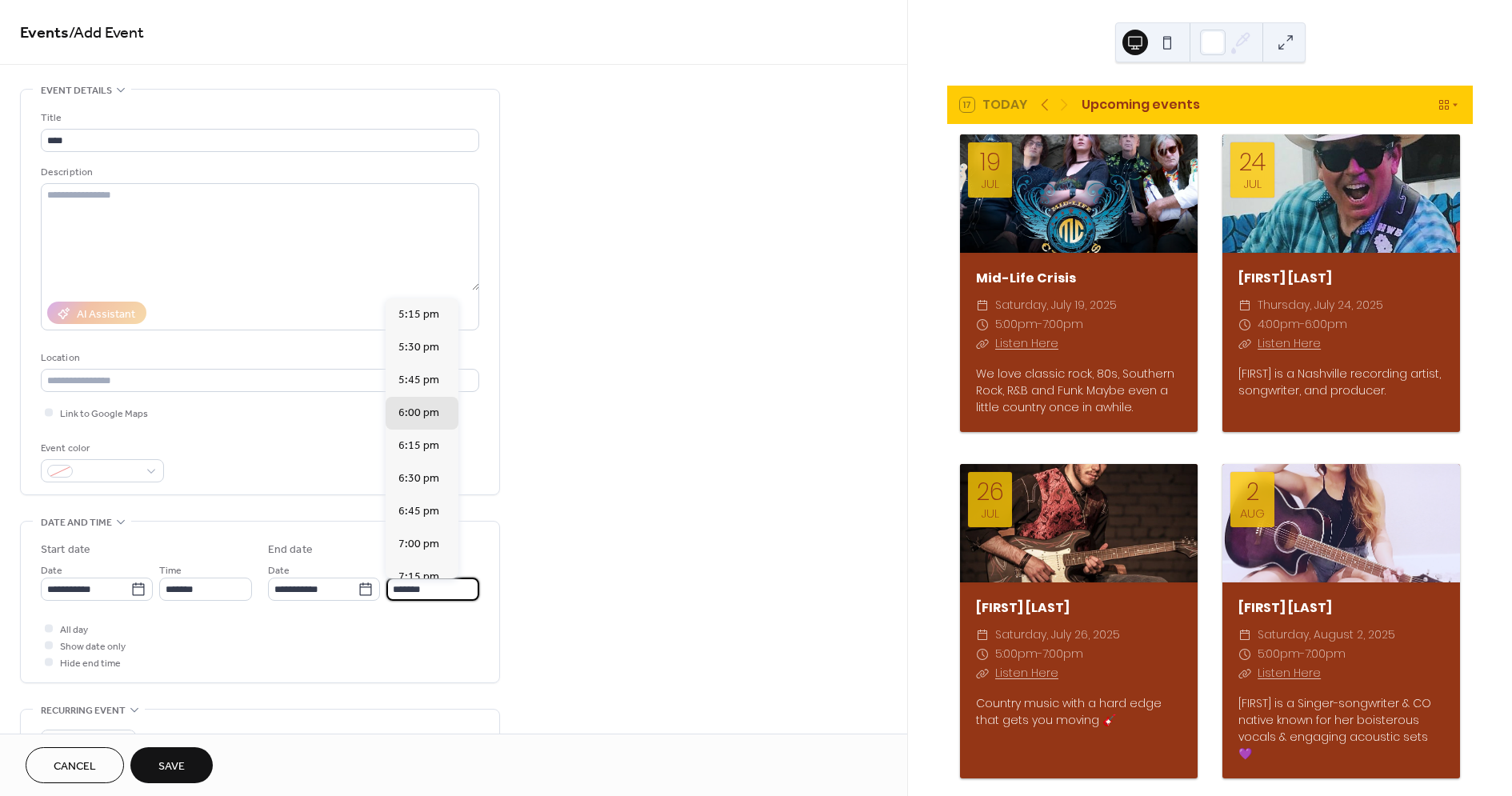 click on "*******" at bounding box center [433, 589] 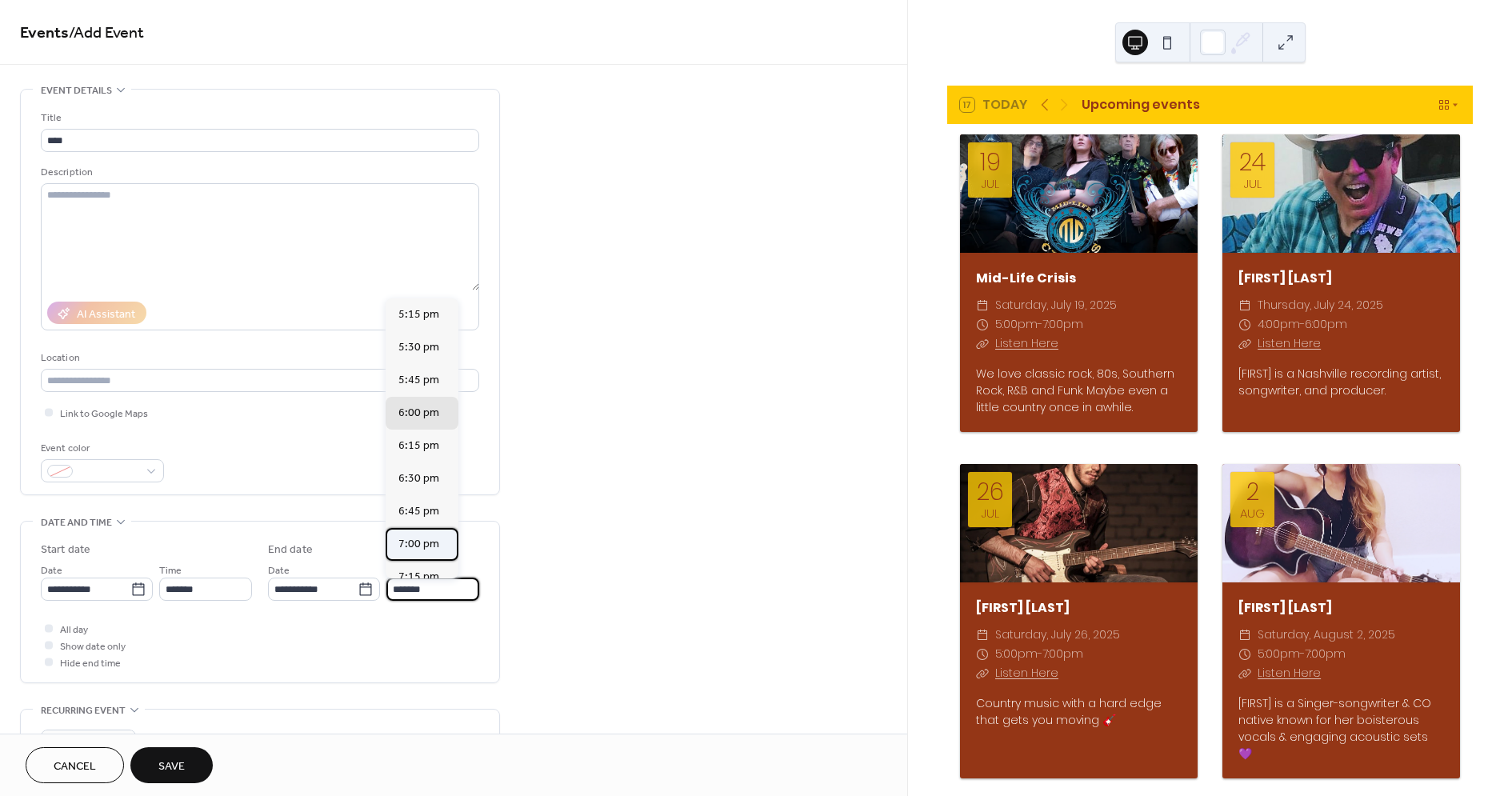 click on "7:00 pm" at bounding box center (418, 543) 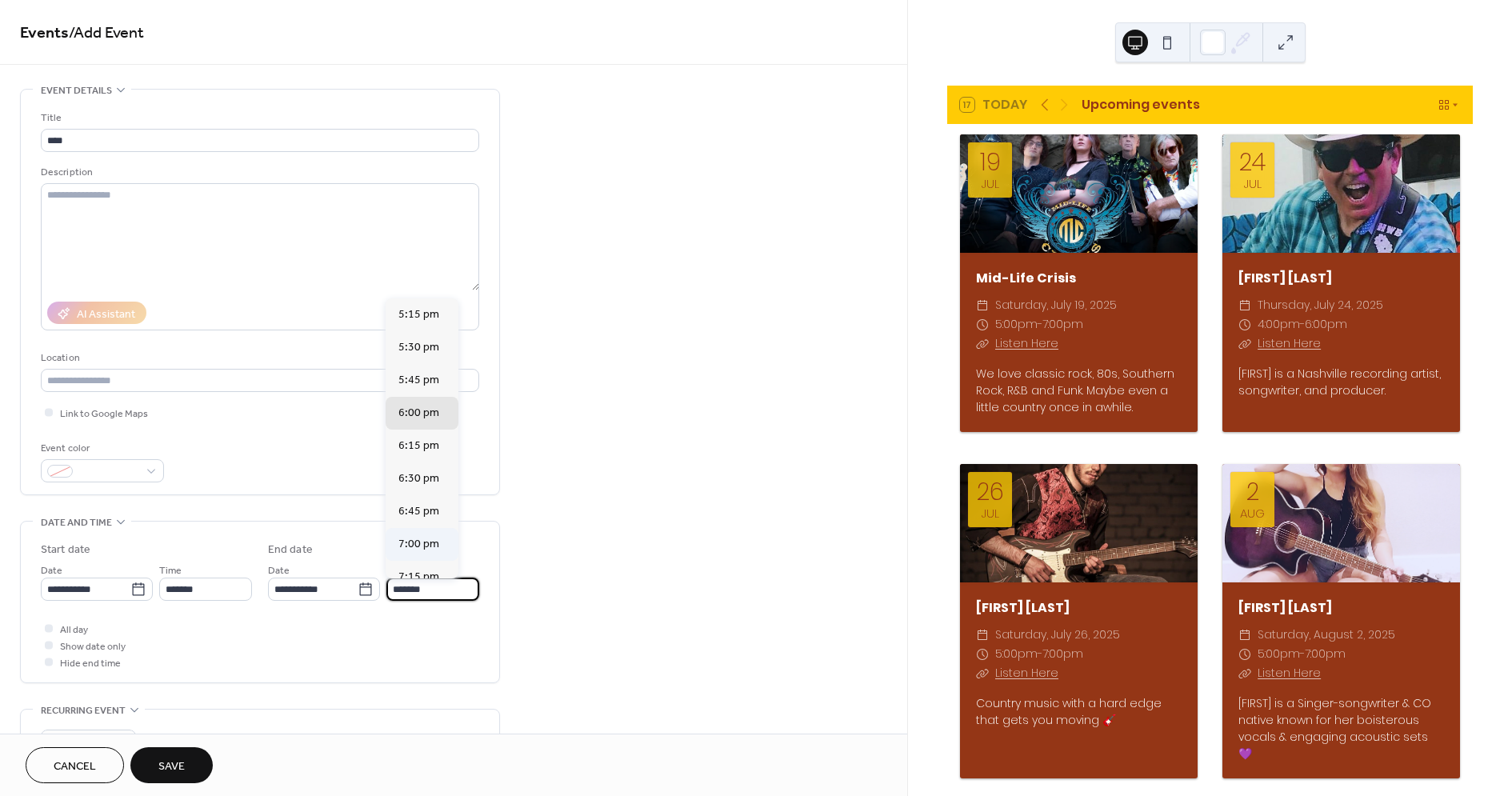 type on "*******" 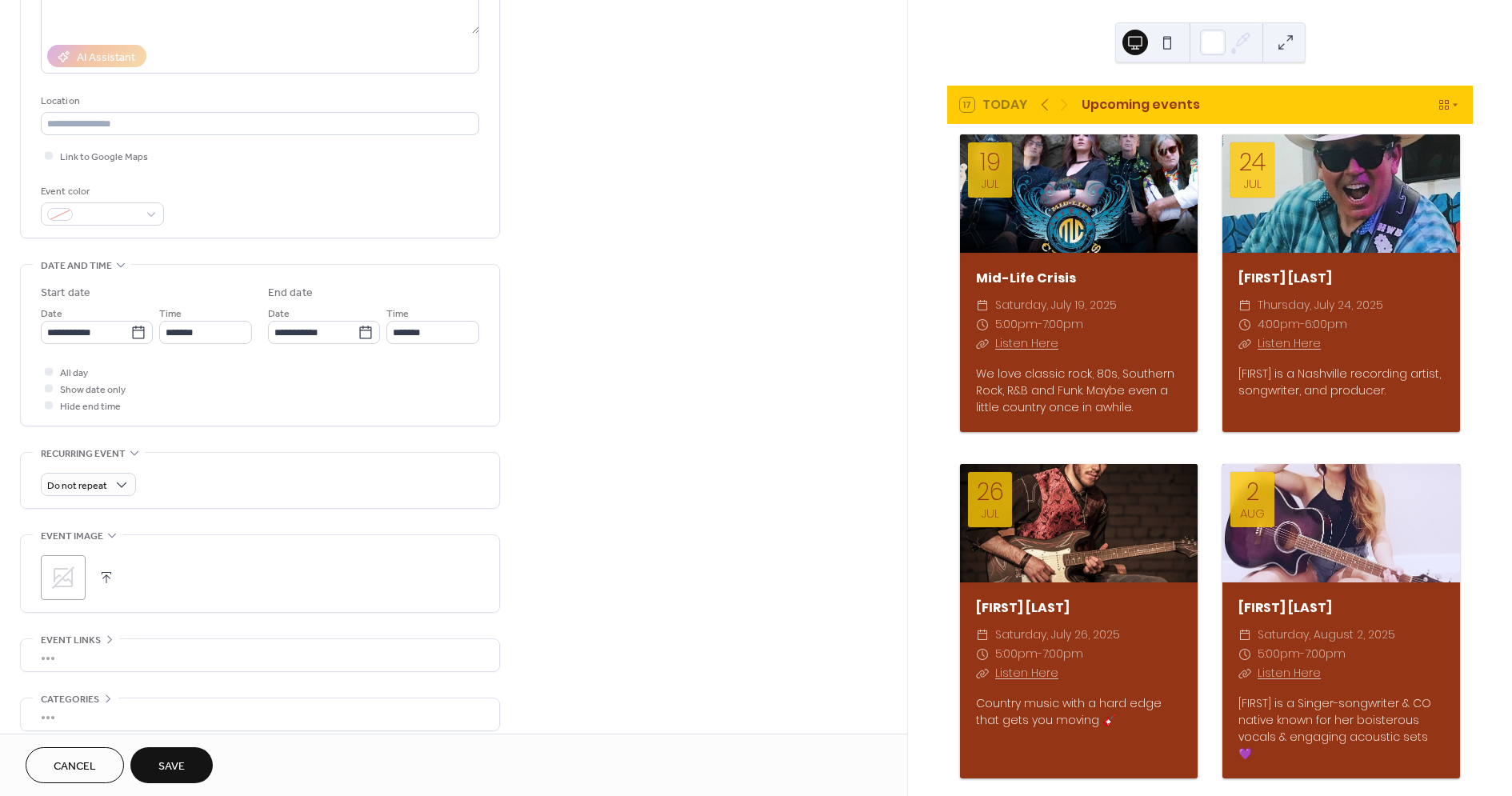 scroll, scrollTop: 278, scrollLeft: 0, axis: vertical 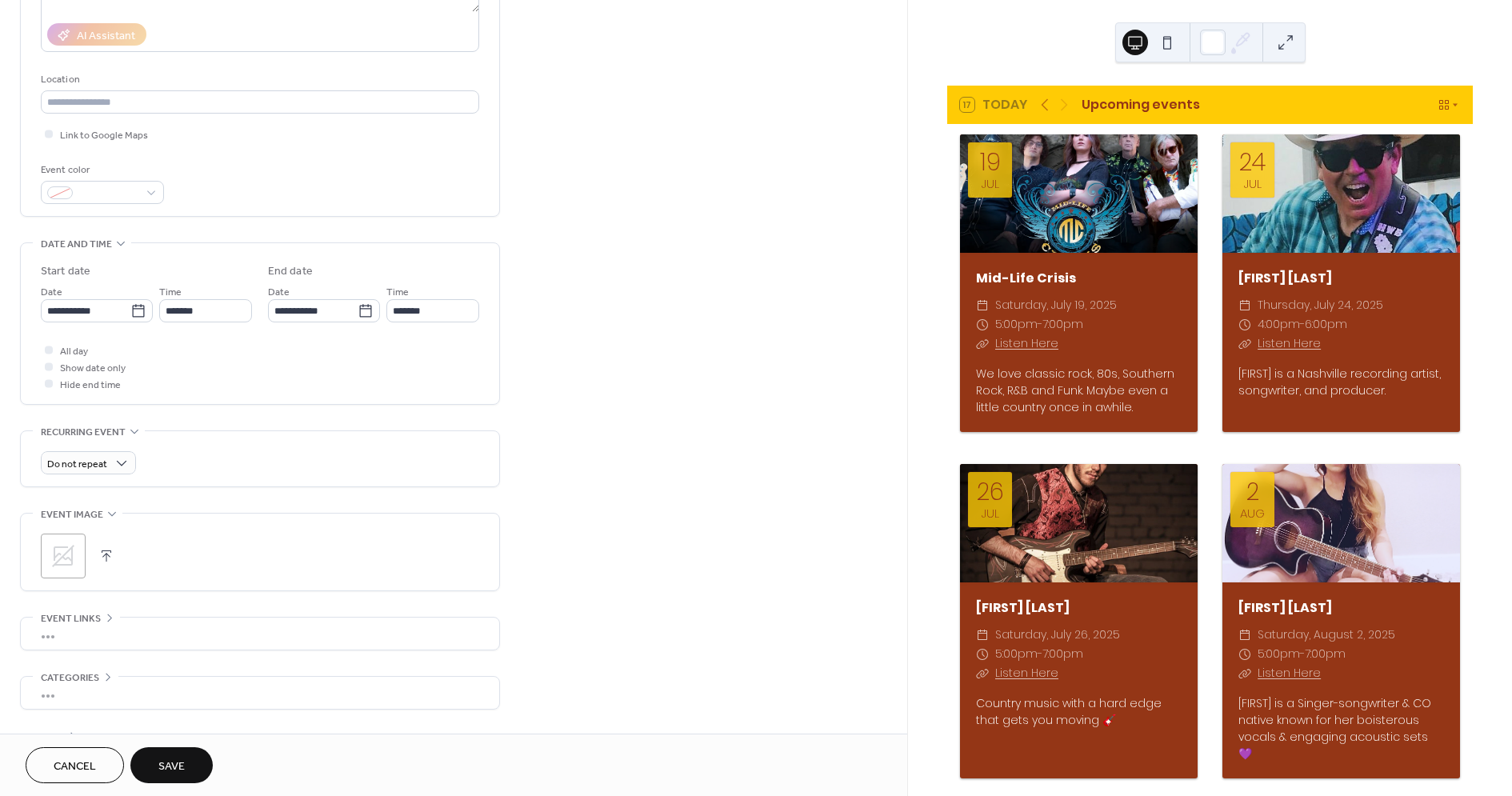 click 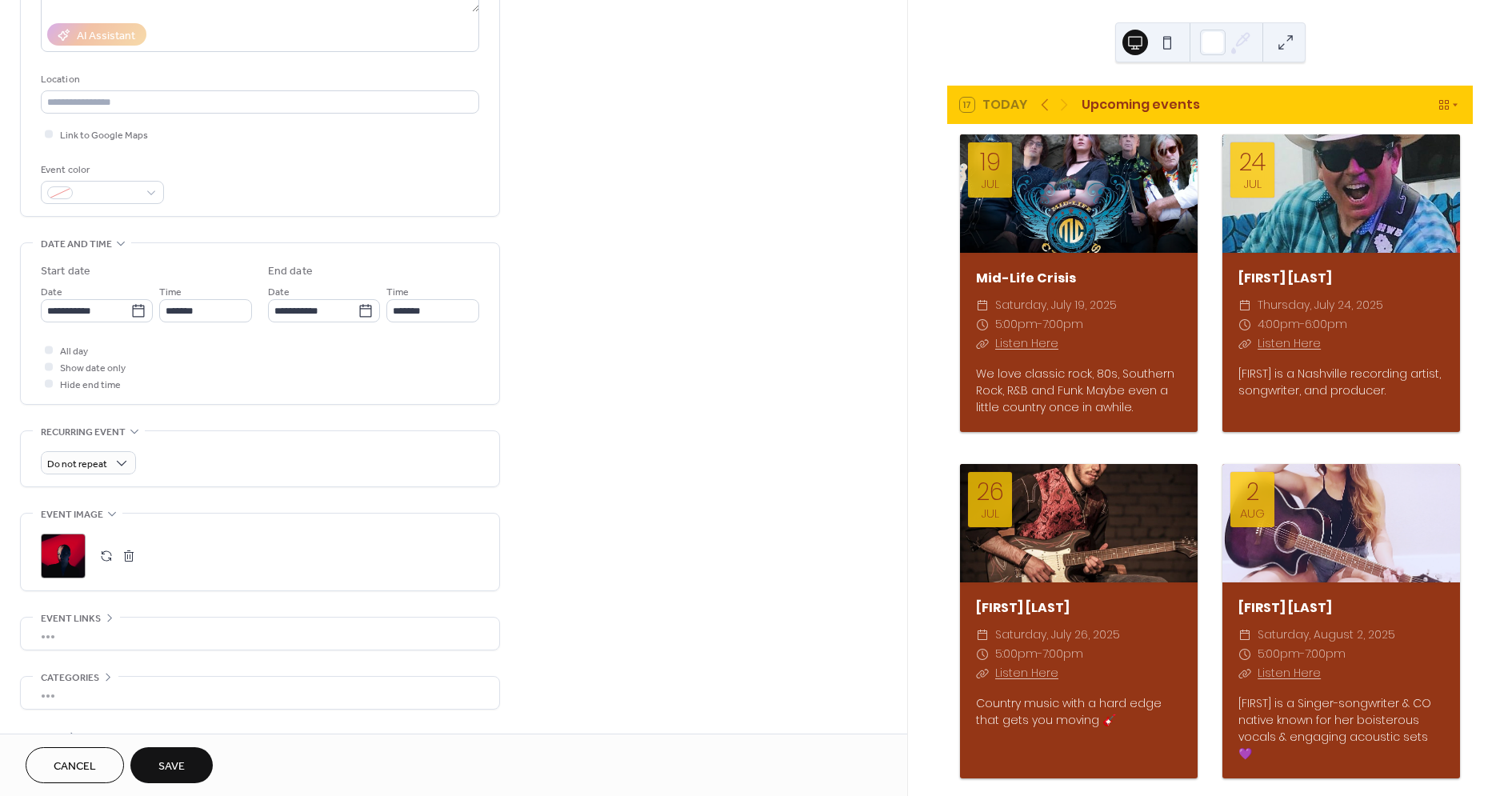 click on "•••" at bounding box center (260, 634) 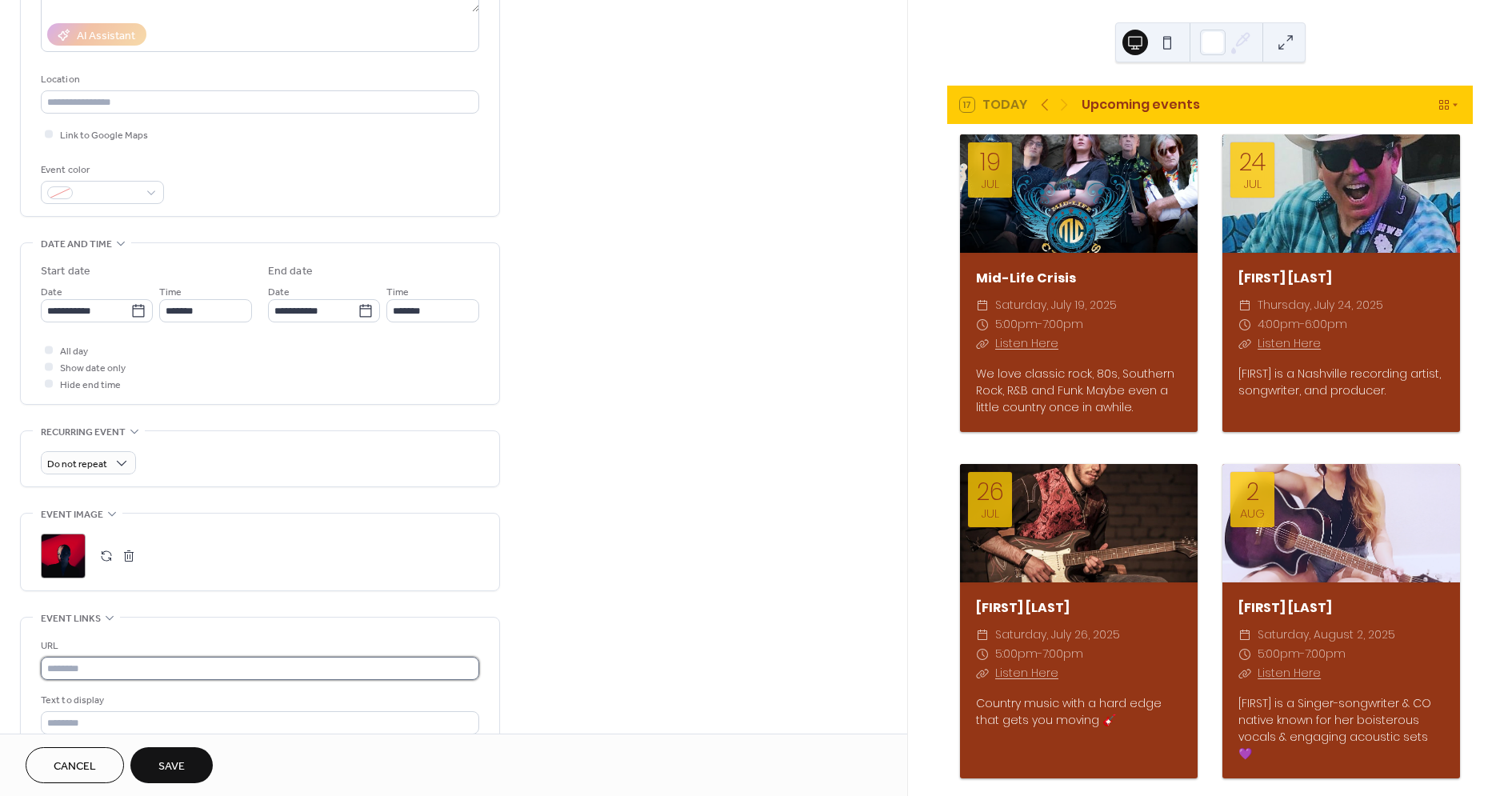 click at bounding box center (260, 668) 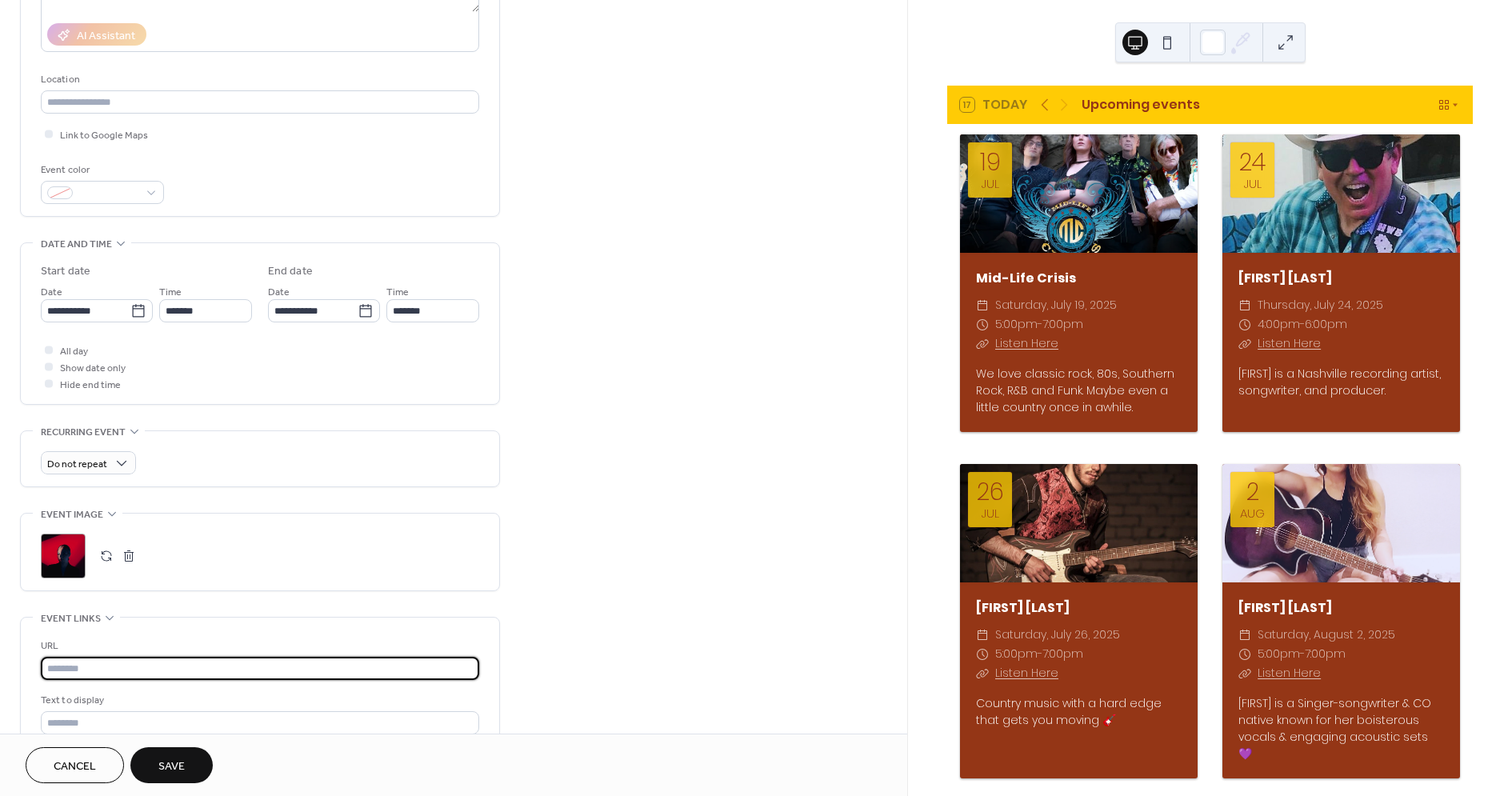 paste on "**********" 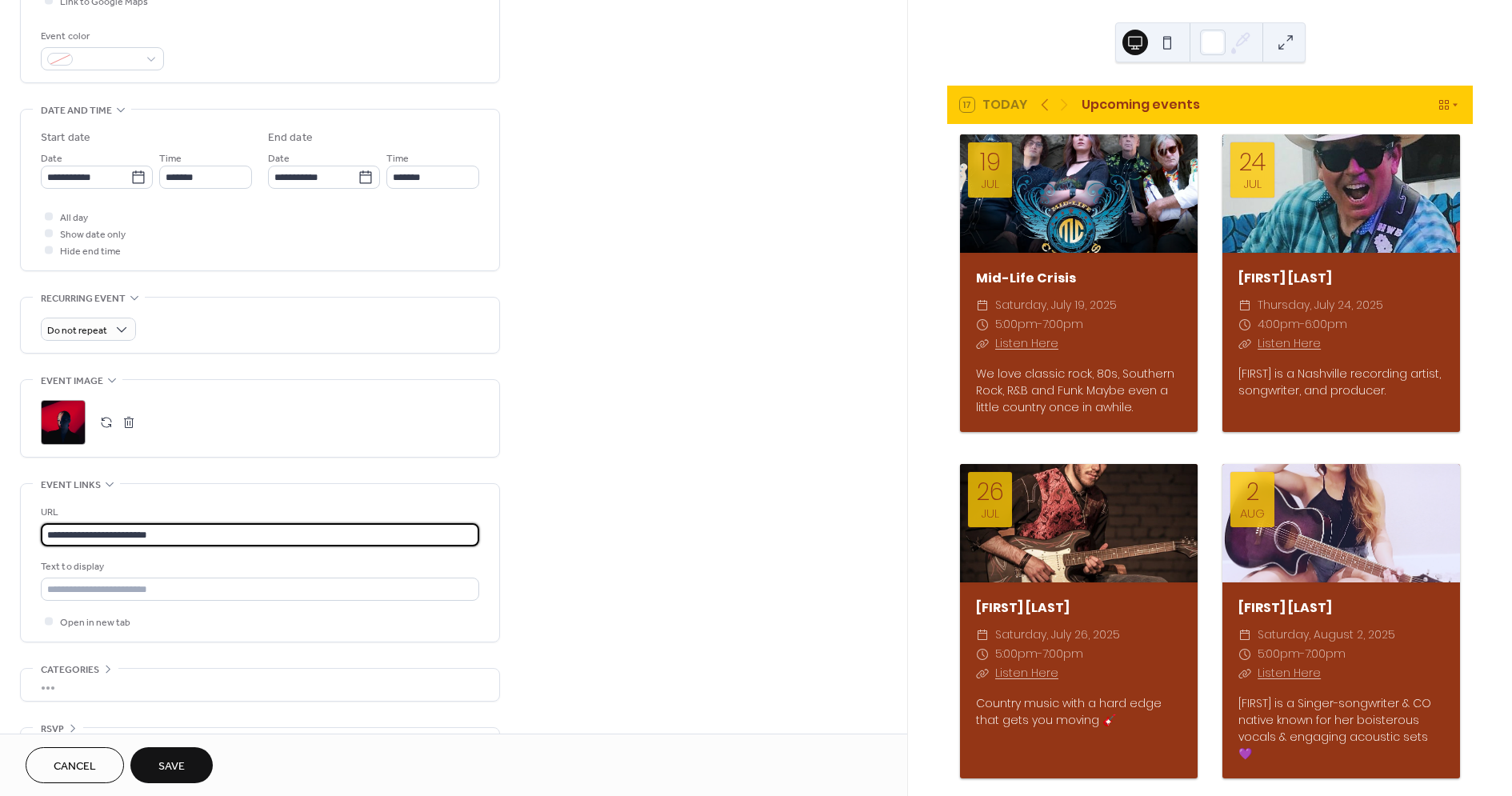 scroll, scrollTop: 414, scrollLeft: 0, axis: vertical 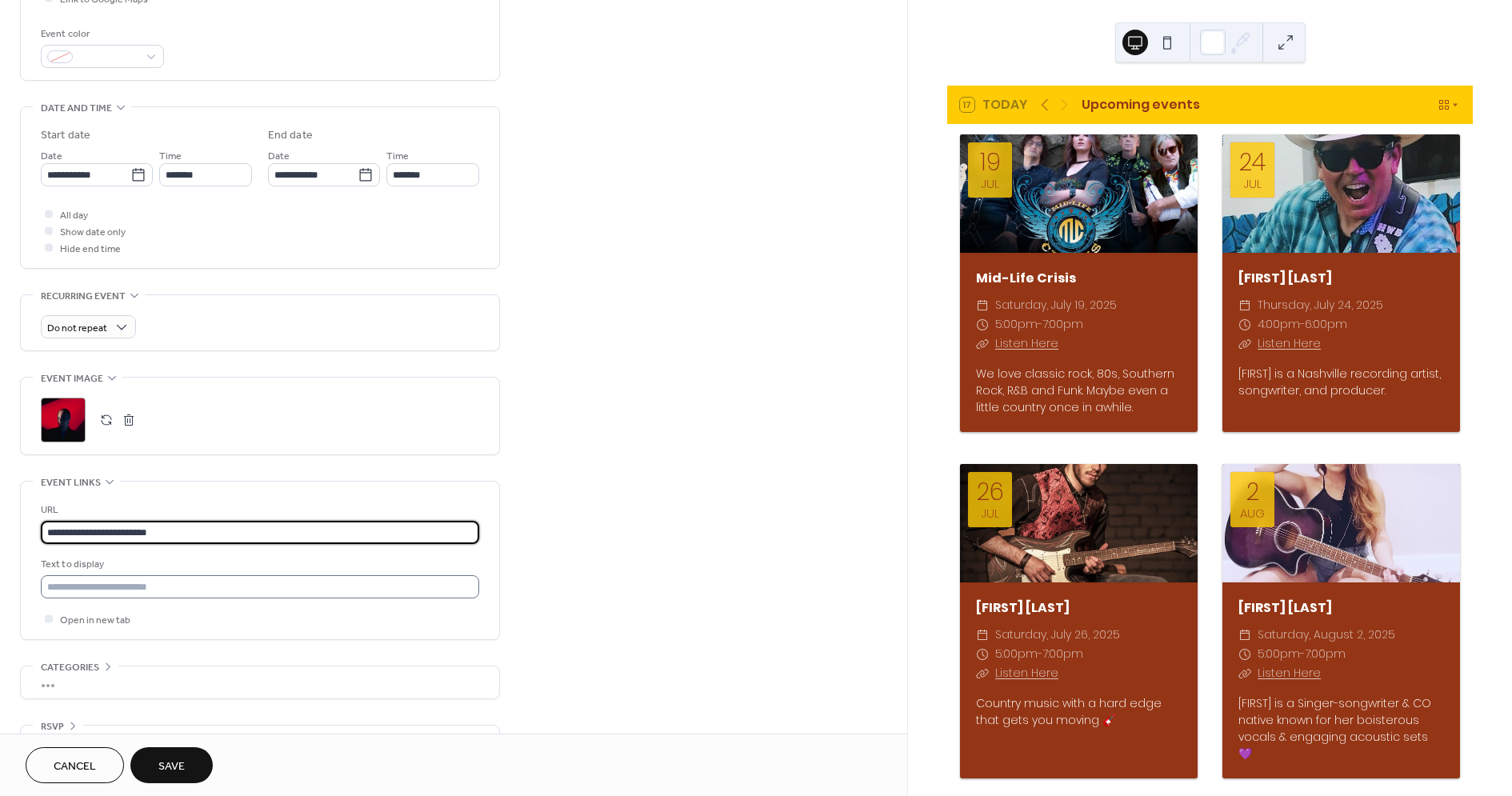 type on "**********" 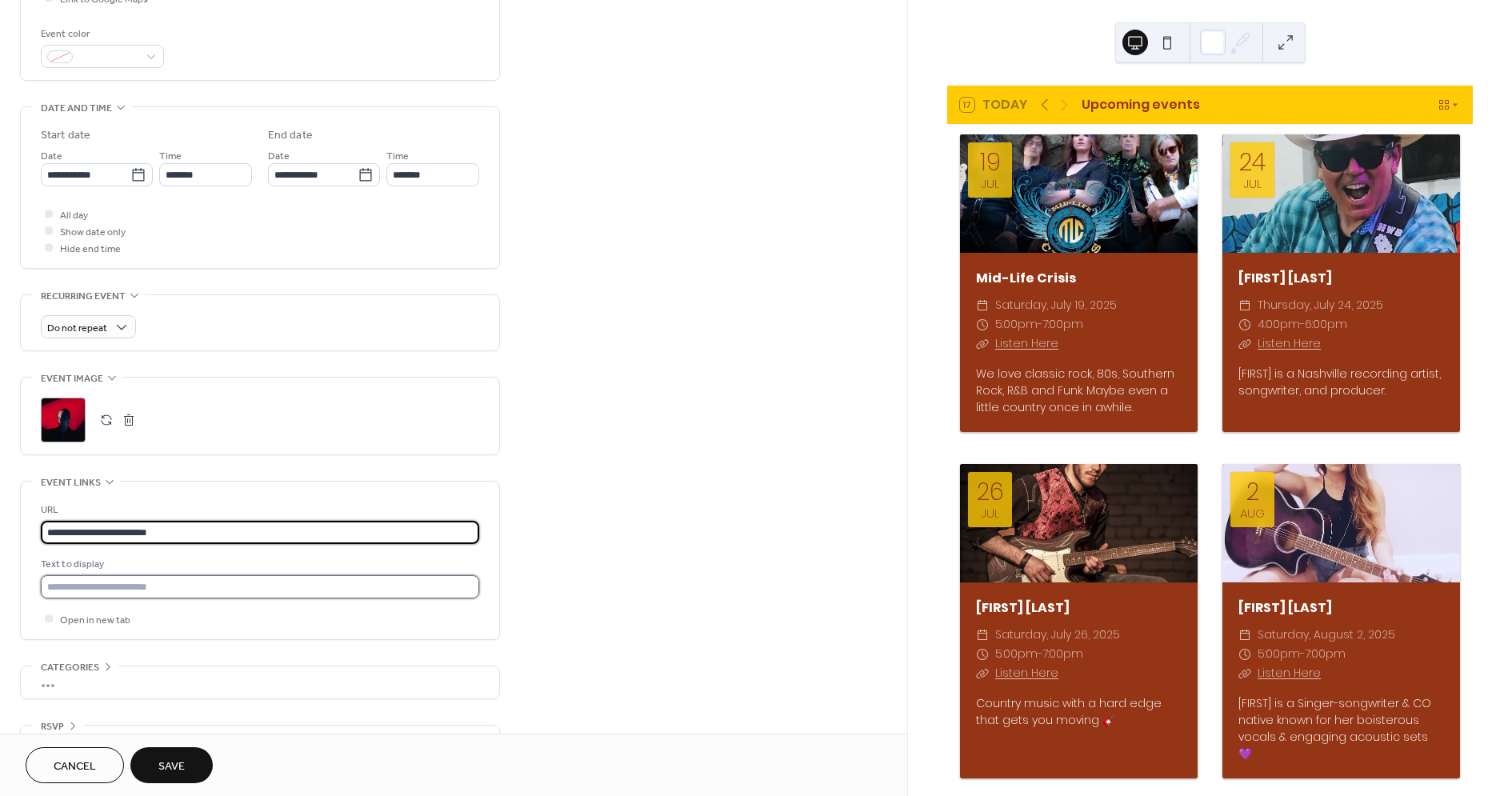 click at bounding box center [260, 586] 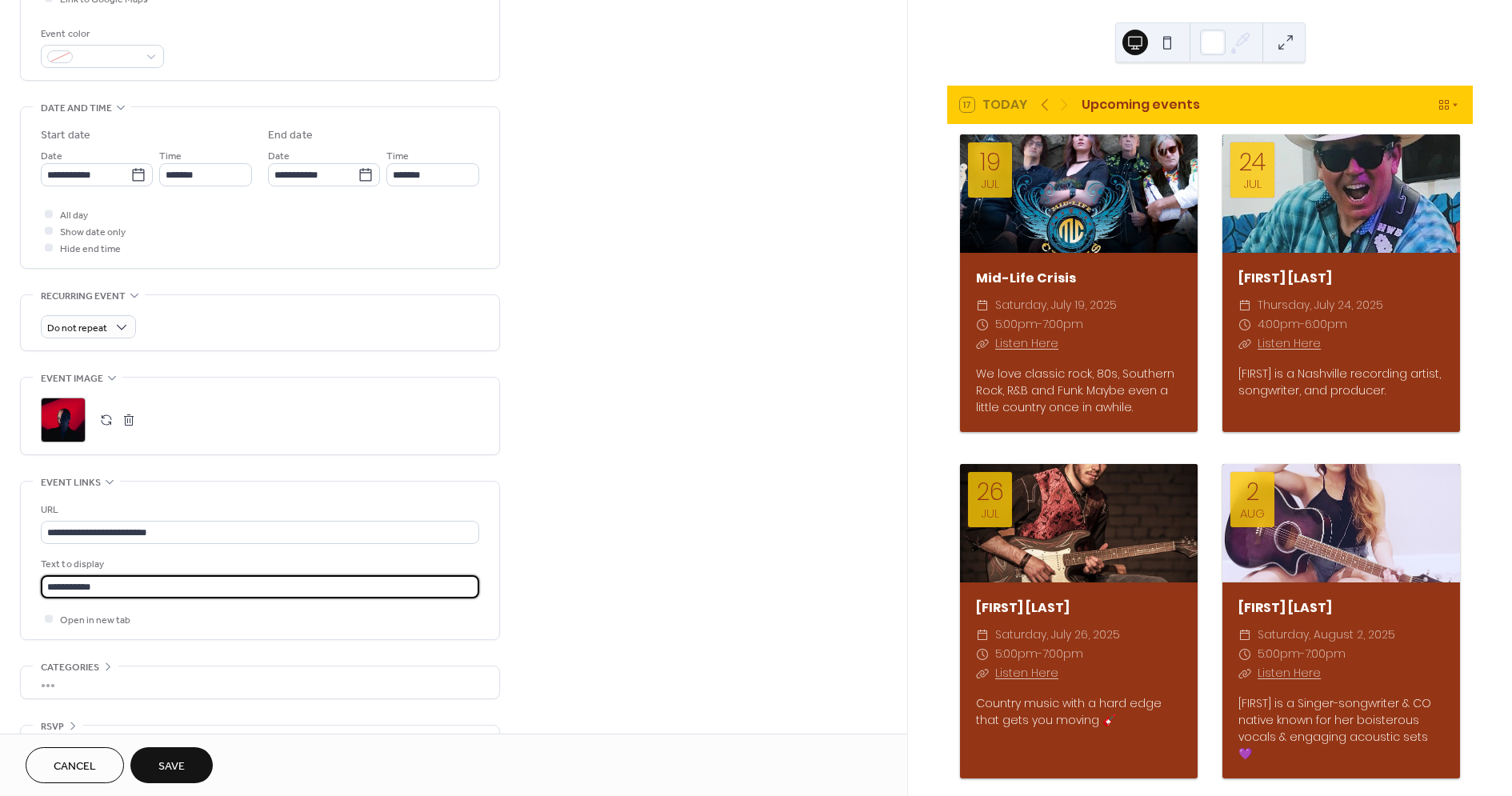 type on "**********" 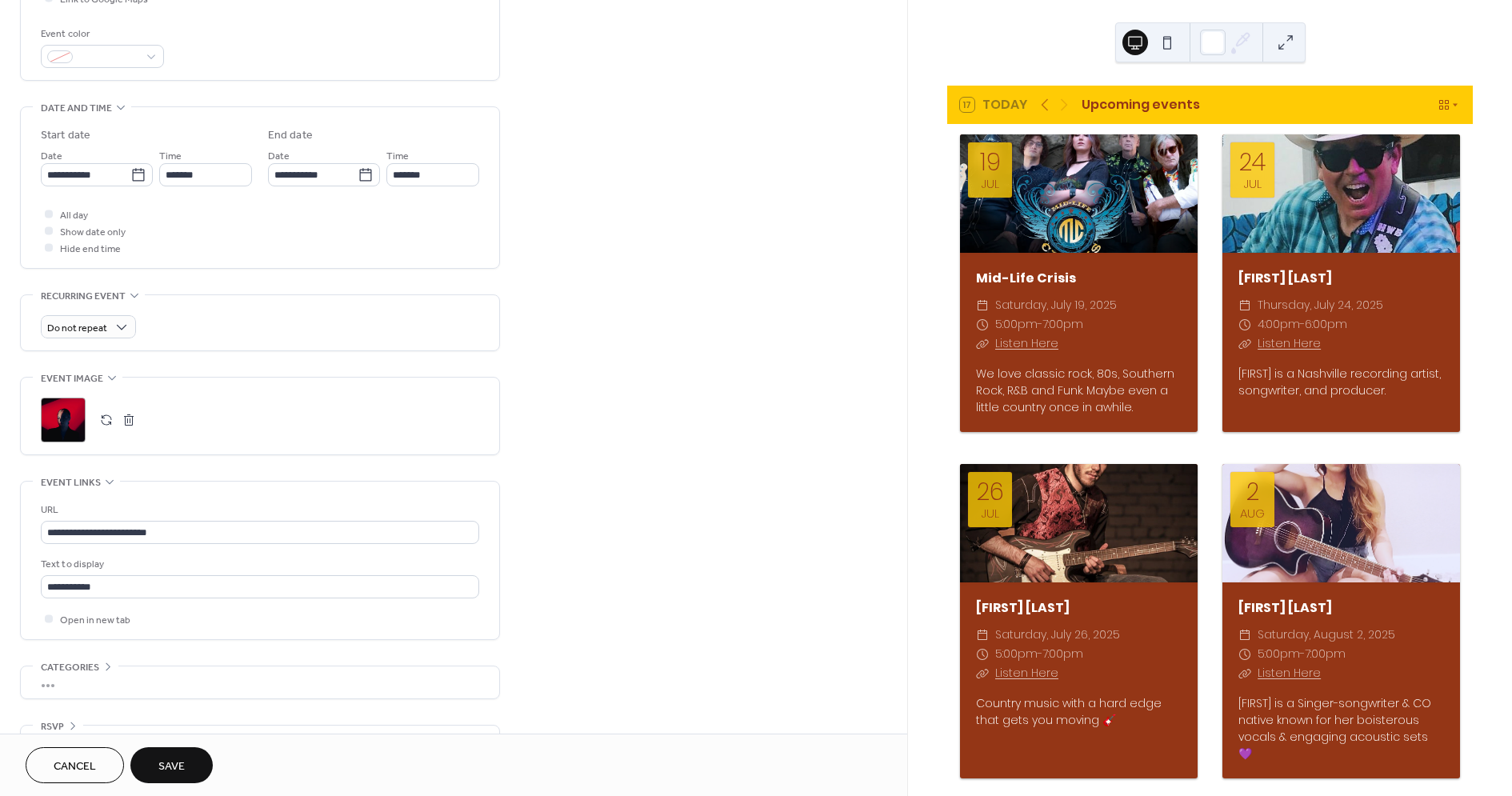 scroll, scrollTop: 458, scrollLeft: 0, axis: vertical 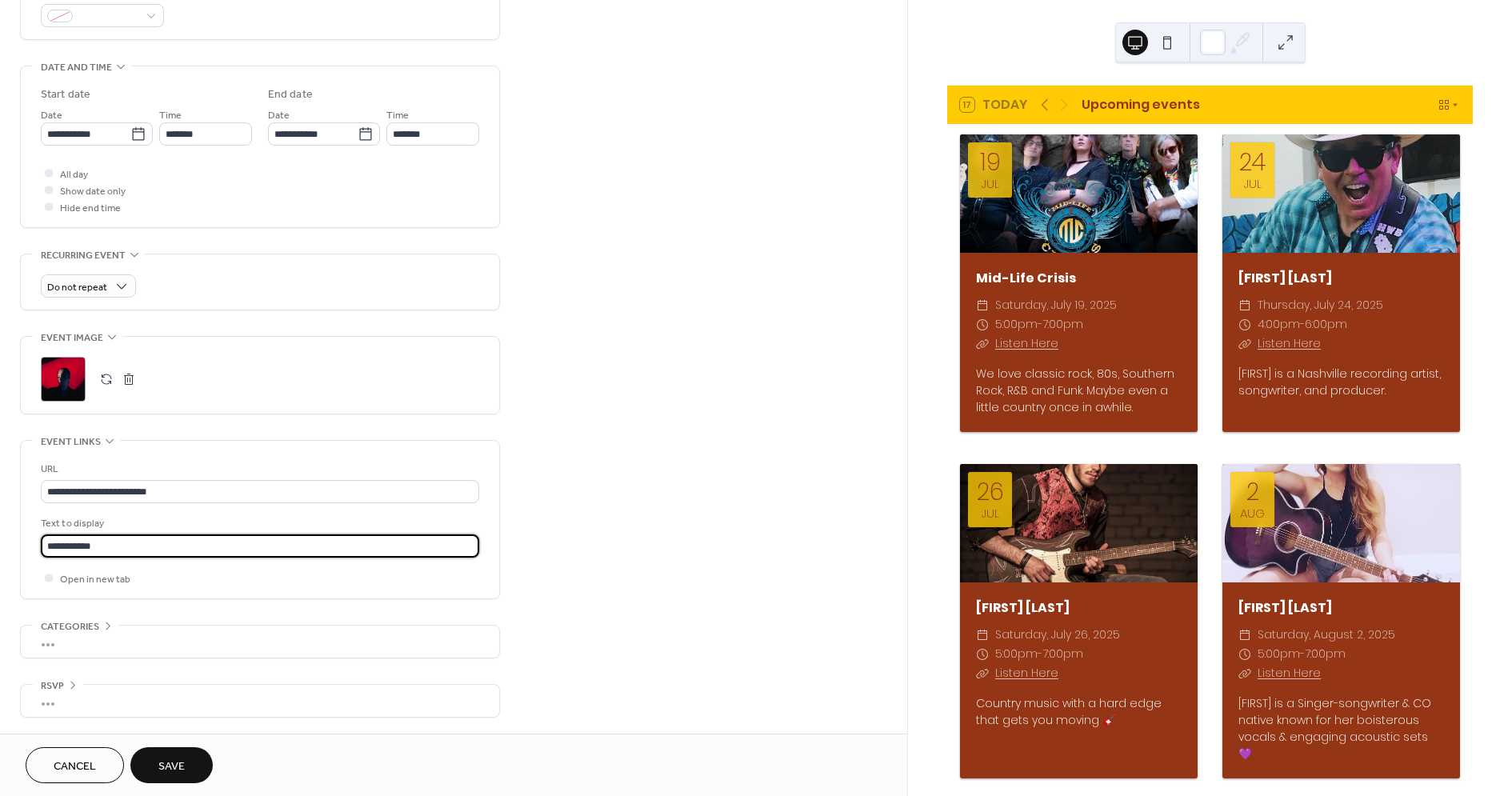 click on "•••" at bounding box center (260, 642) 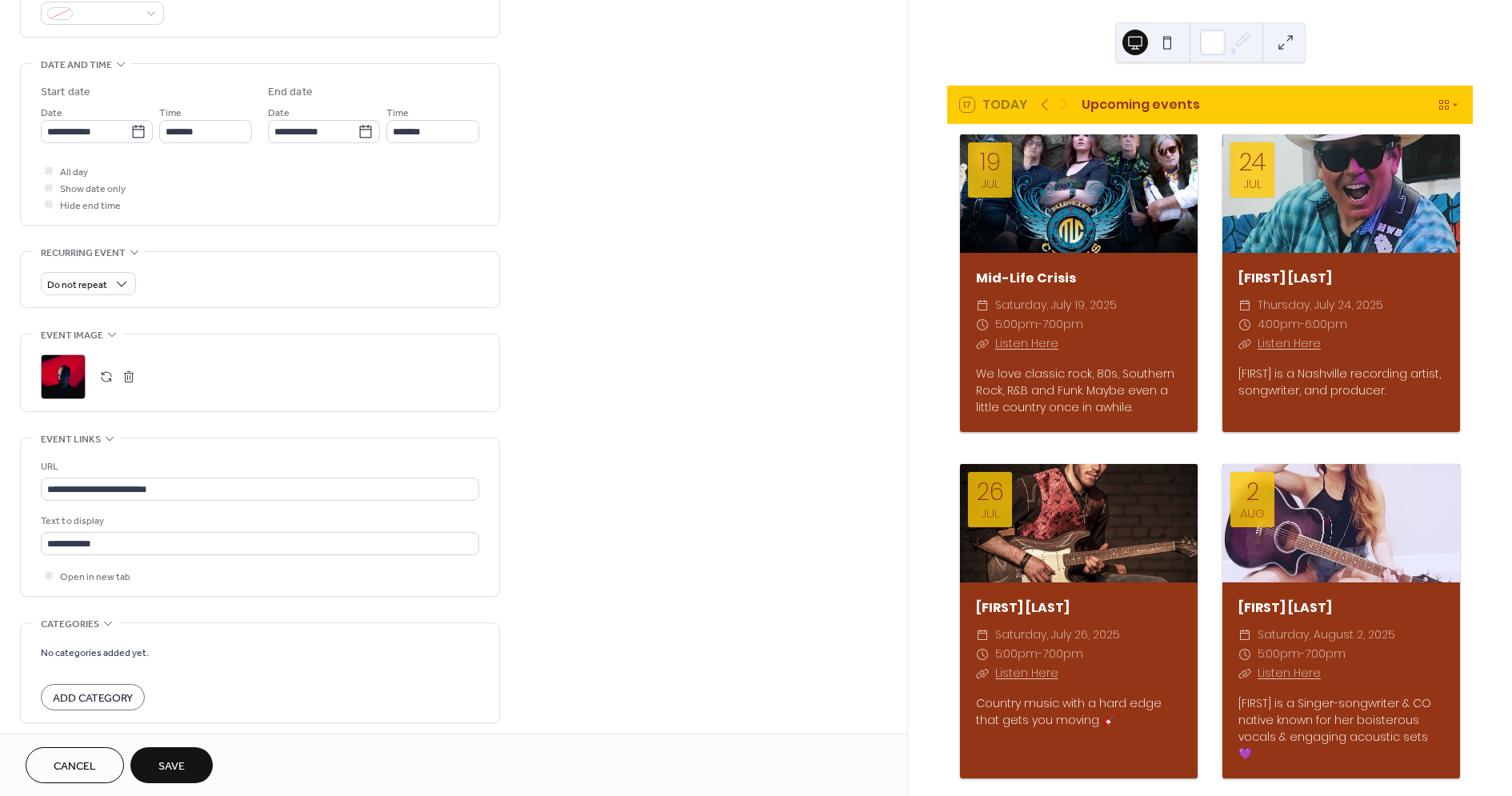 scroll, scrollTop: 458, scrollLeft: 0, axis: vertical 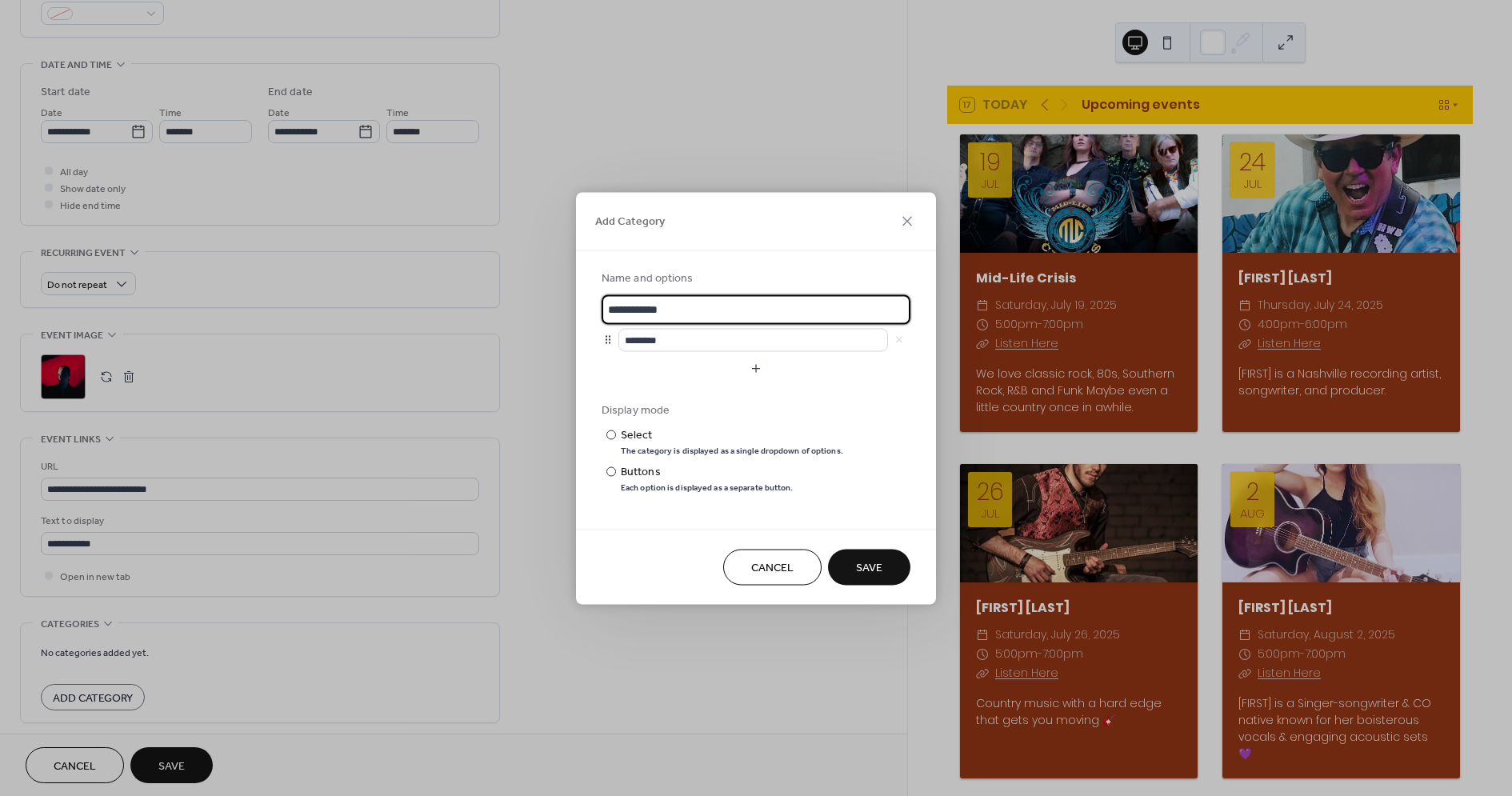 click on "**********" at bounding box center (756, 309) 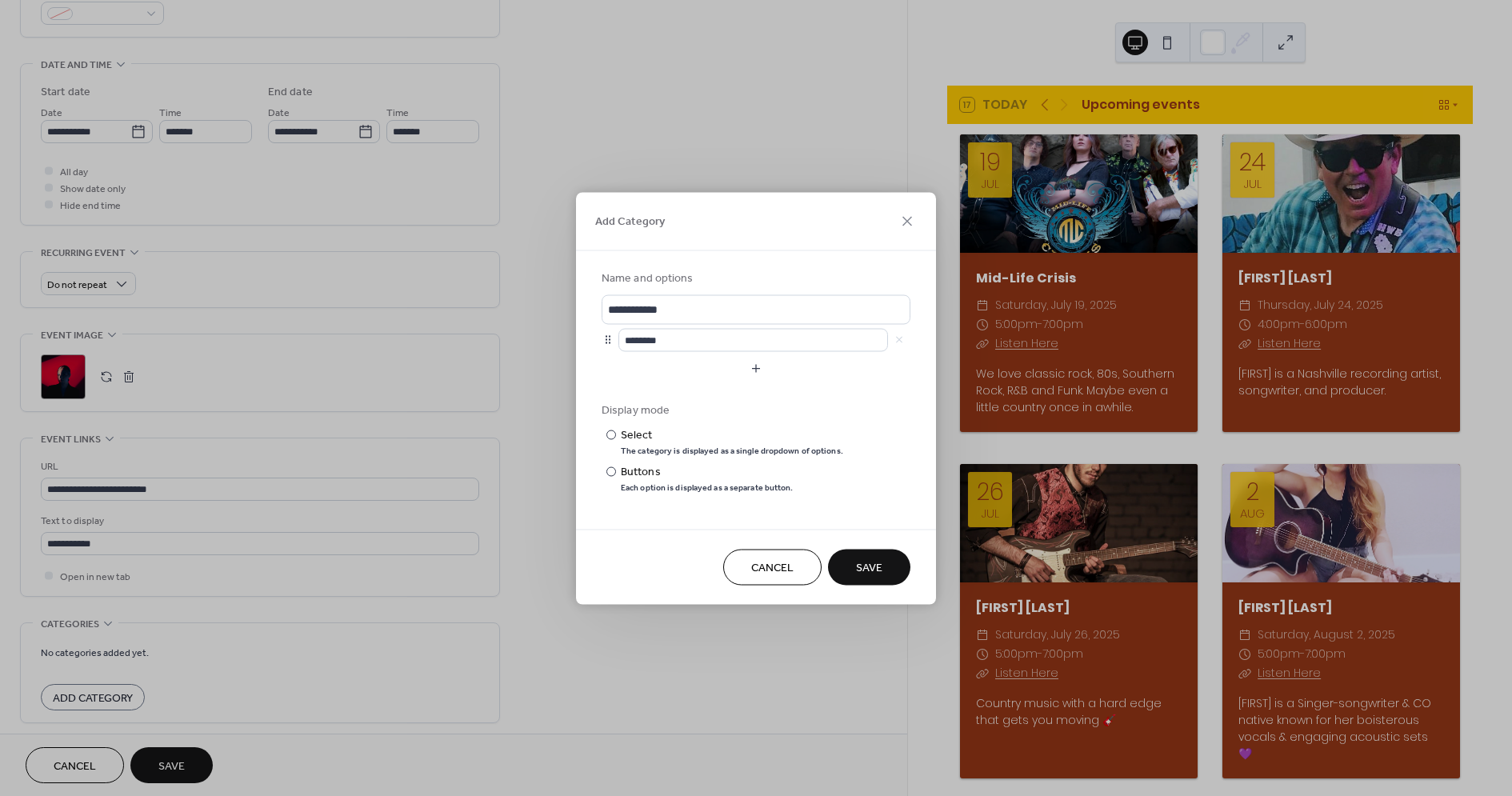 click on "Cancel" at bounding box center [772, 568] 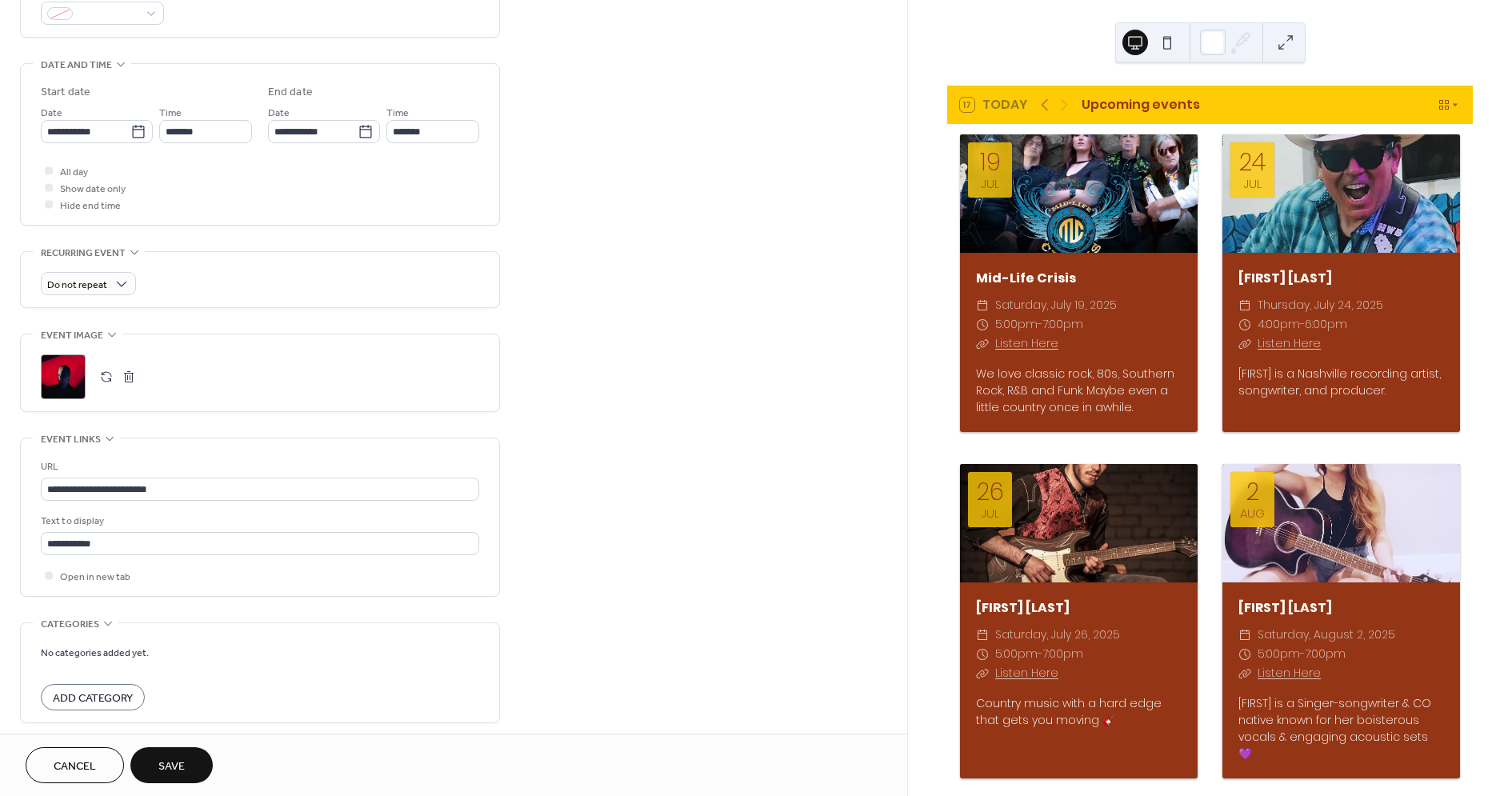 click on "No categories added yet. Add Category" at bounding box center (260, 677) 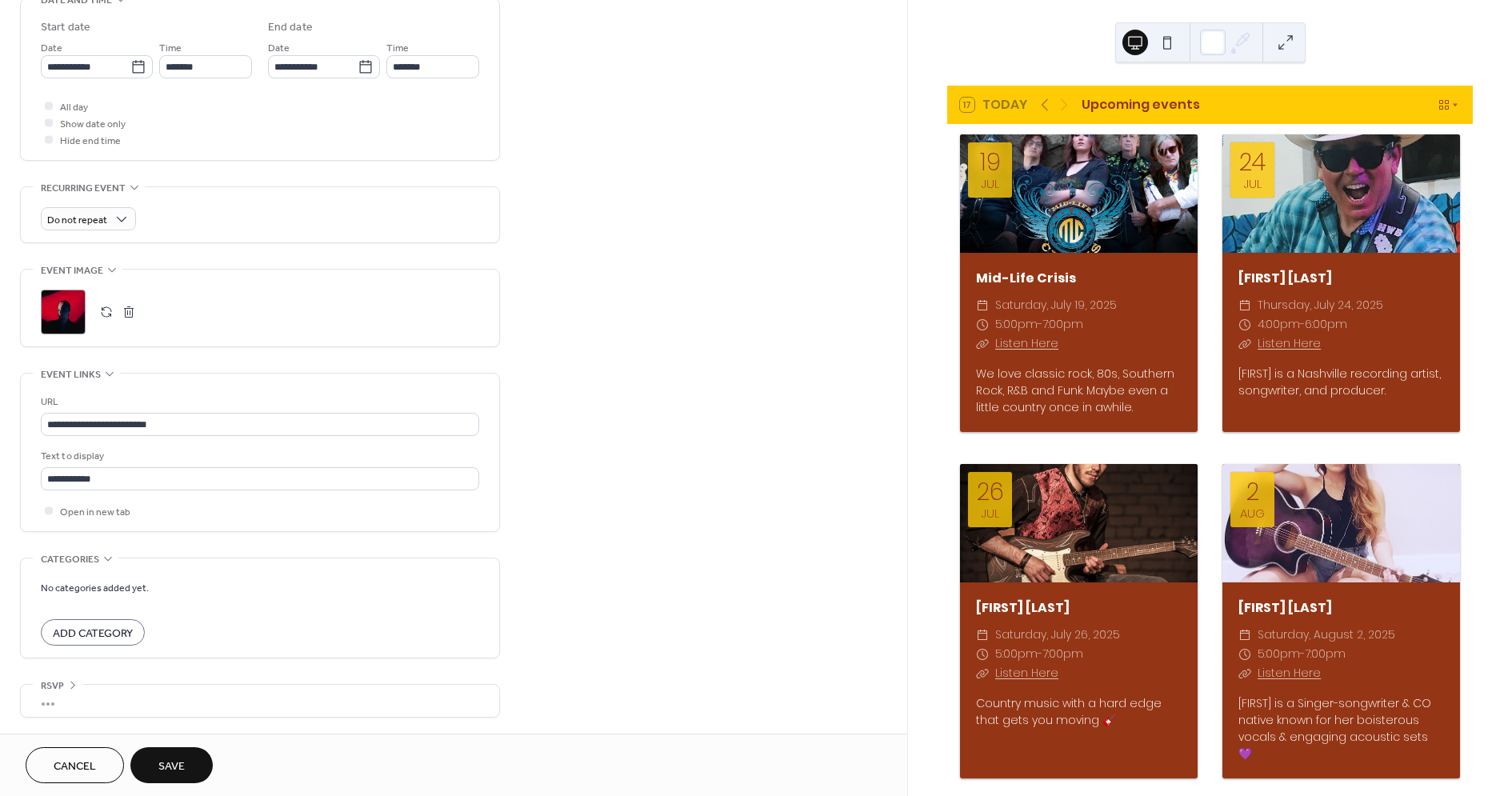 scroll, scrollTop: 418, scrollLeft: 0, axis: vertical 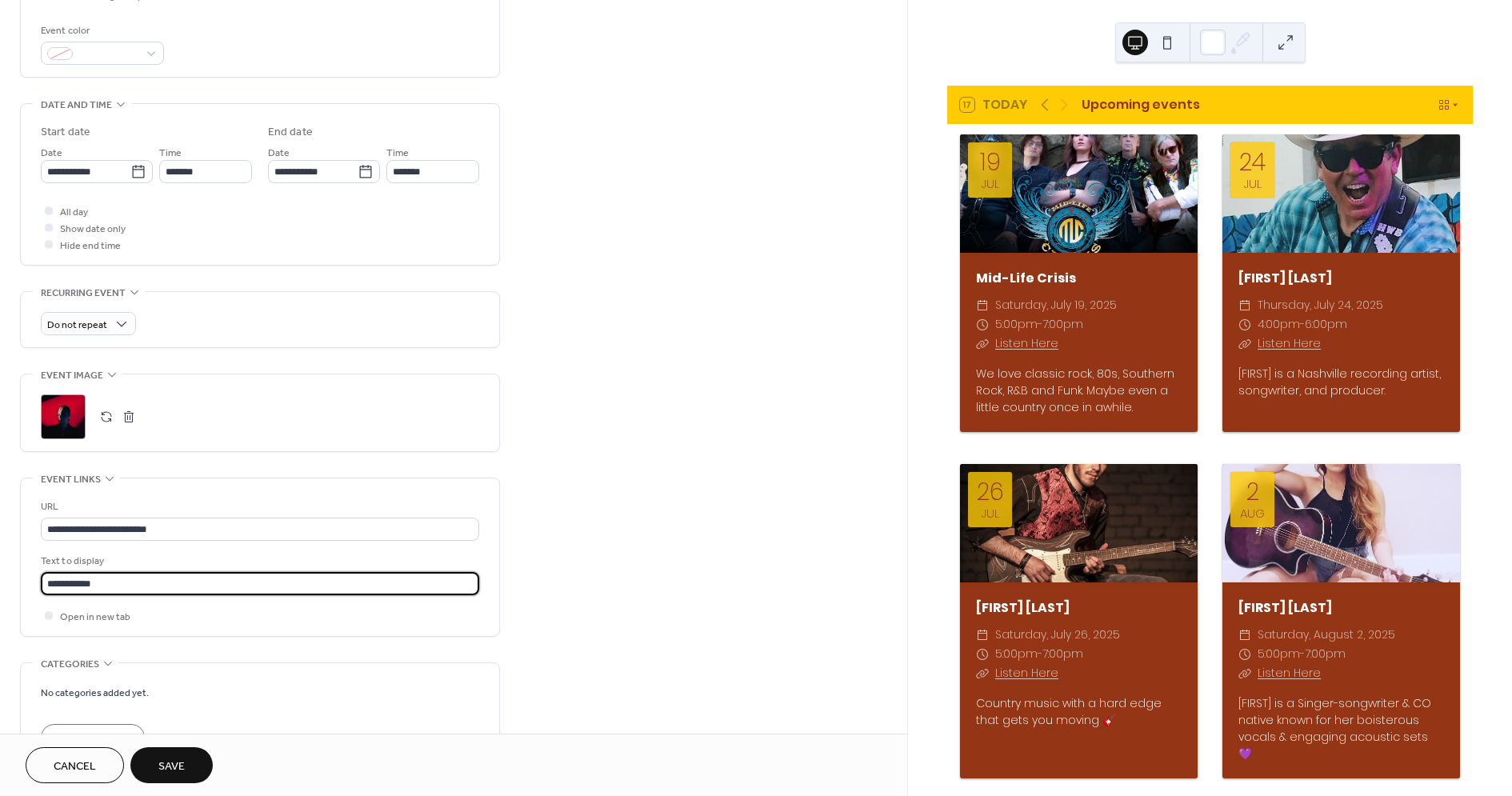 click on "**********" at bounding box center (260, 583) 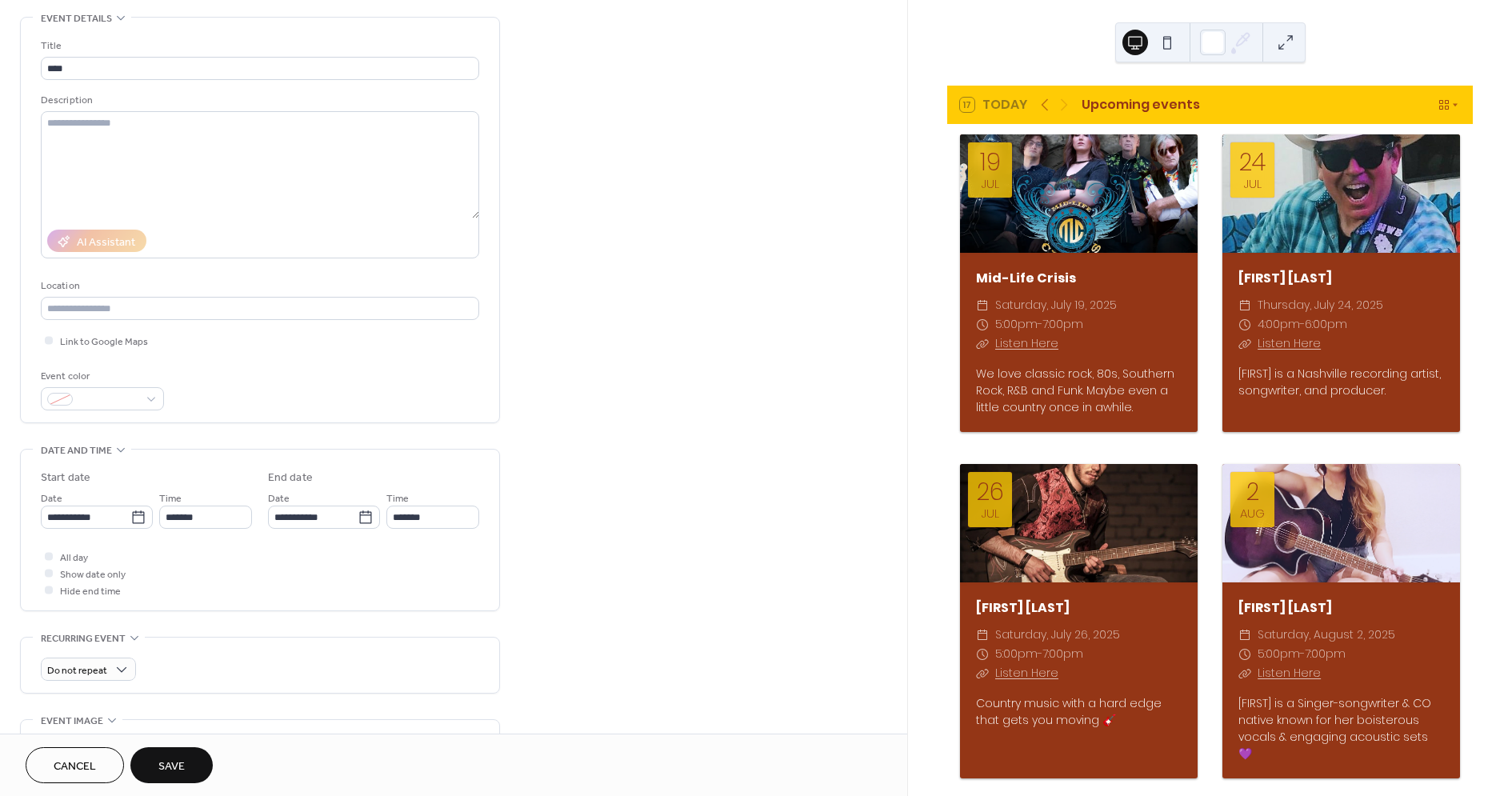 scroll, scrollTop: 0, scrollLeft: 0, axis: both 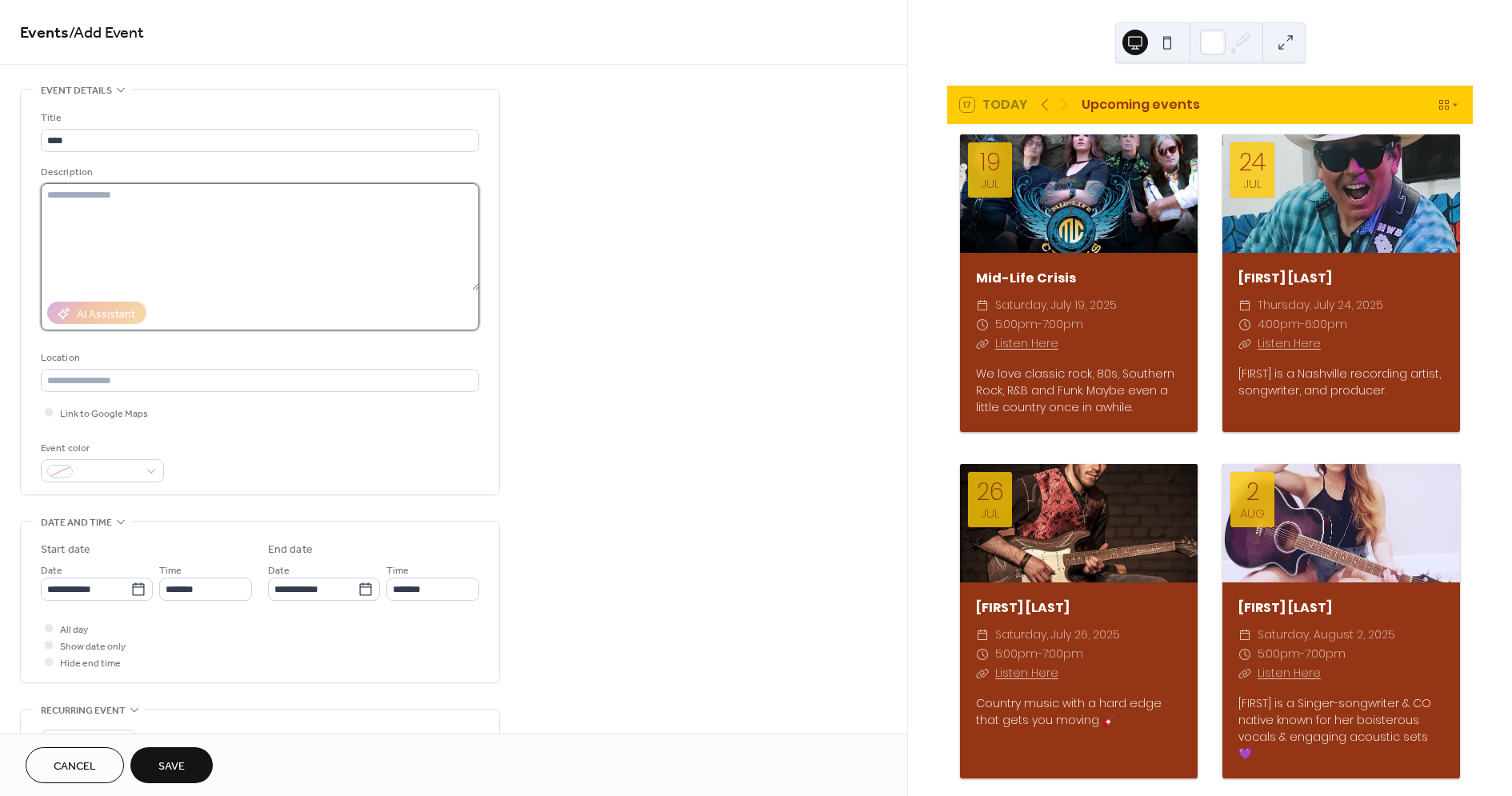 click at bounding box center (260, 237) 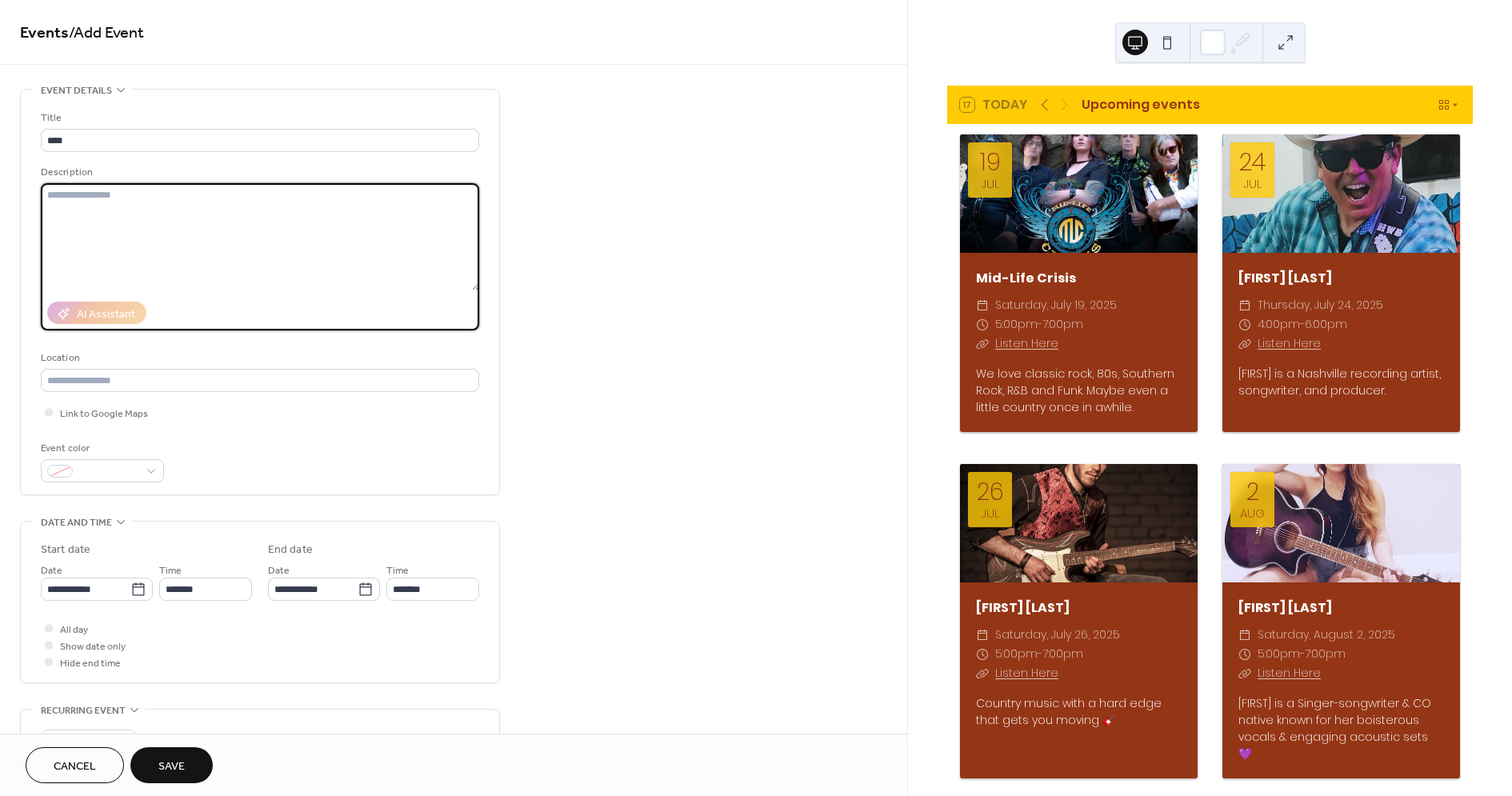 paste on "**********" 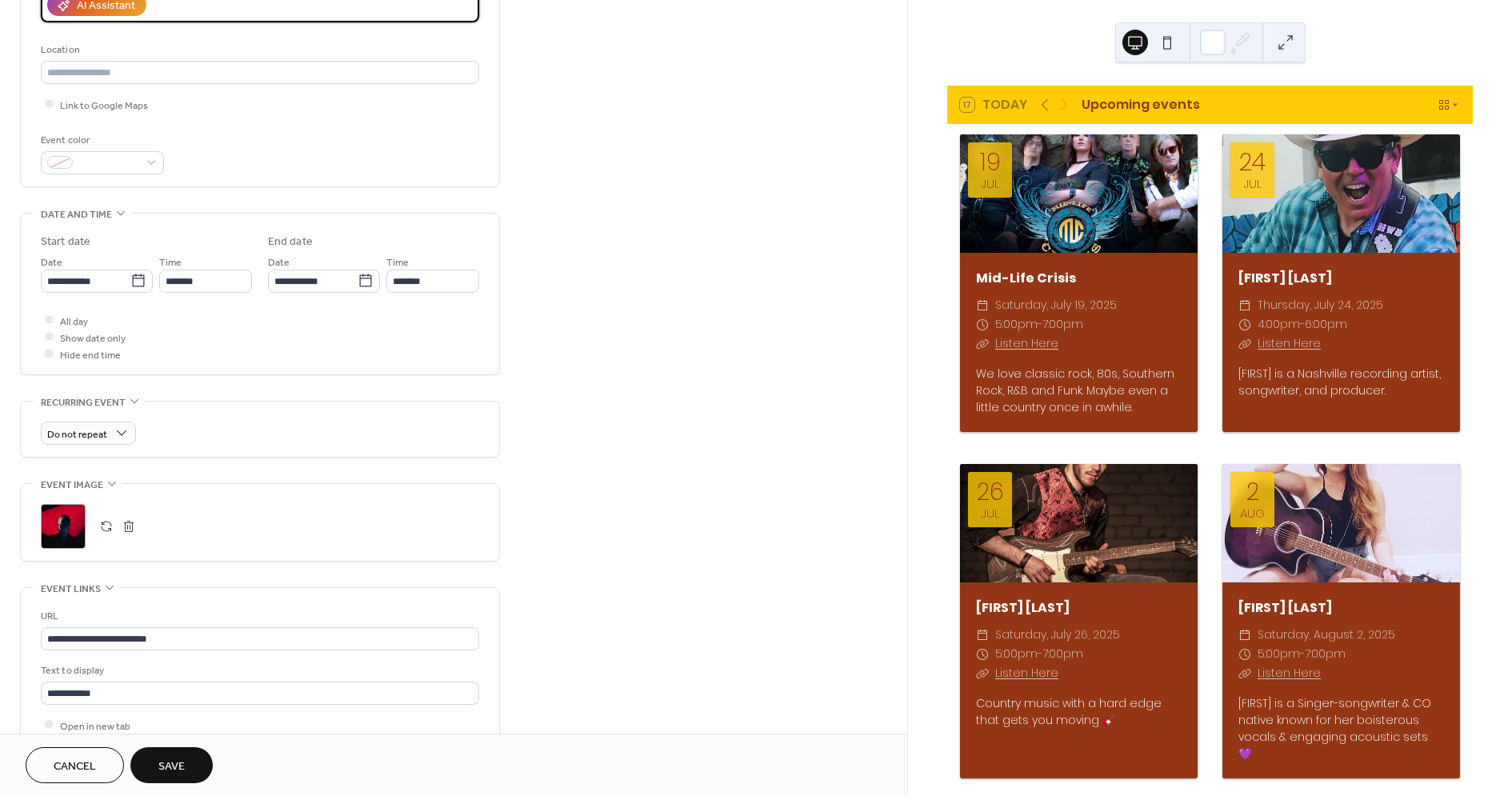 scroll, scrollTop: 334, scrollLeft: 0, axis: vertical 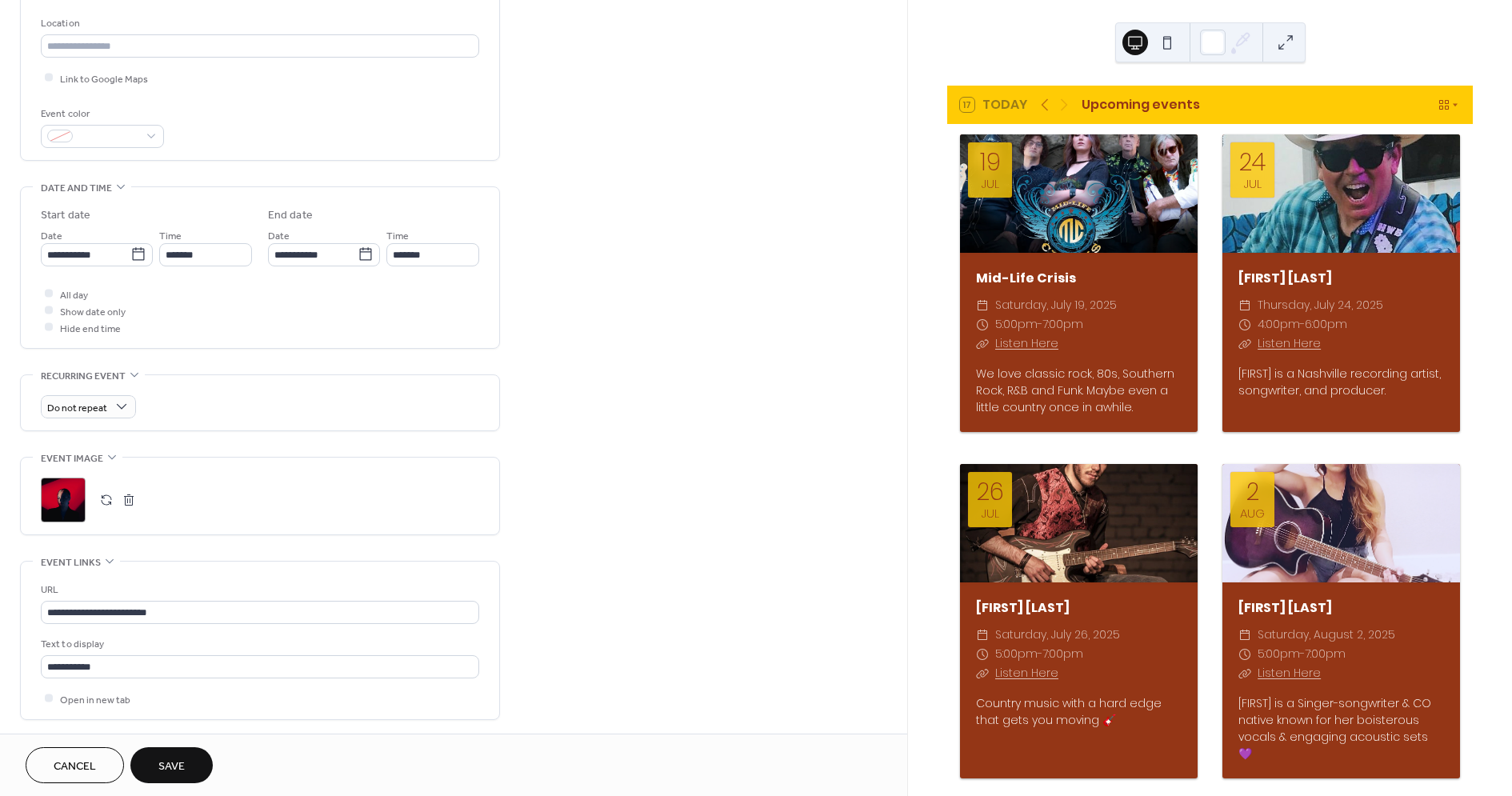 type on "**********" 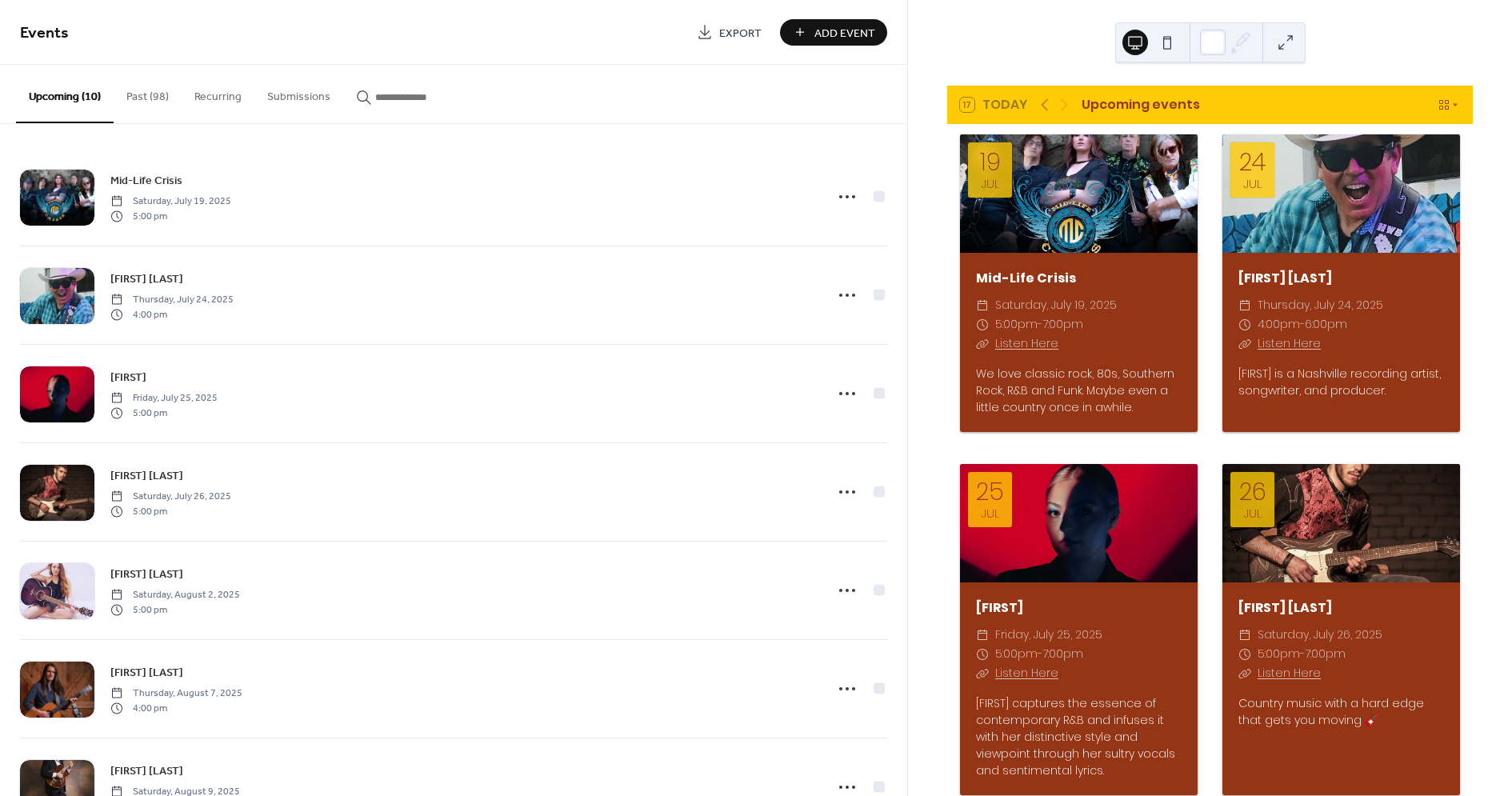 click on "Add Event" at bounding box center [845, 33] 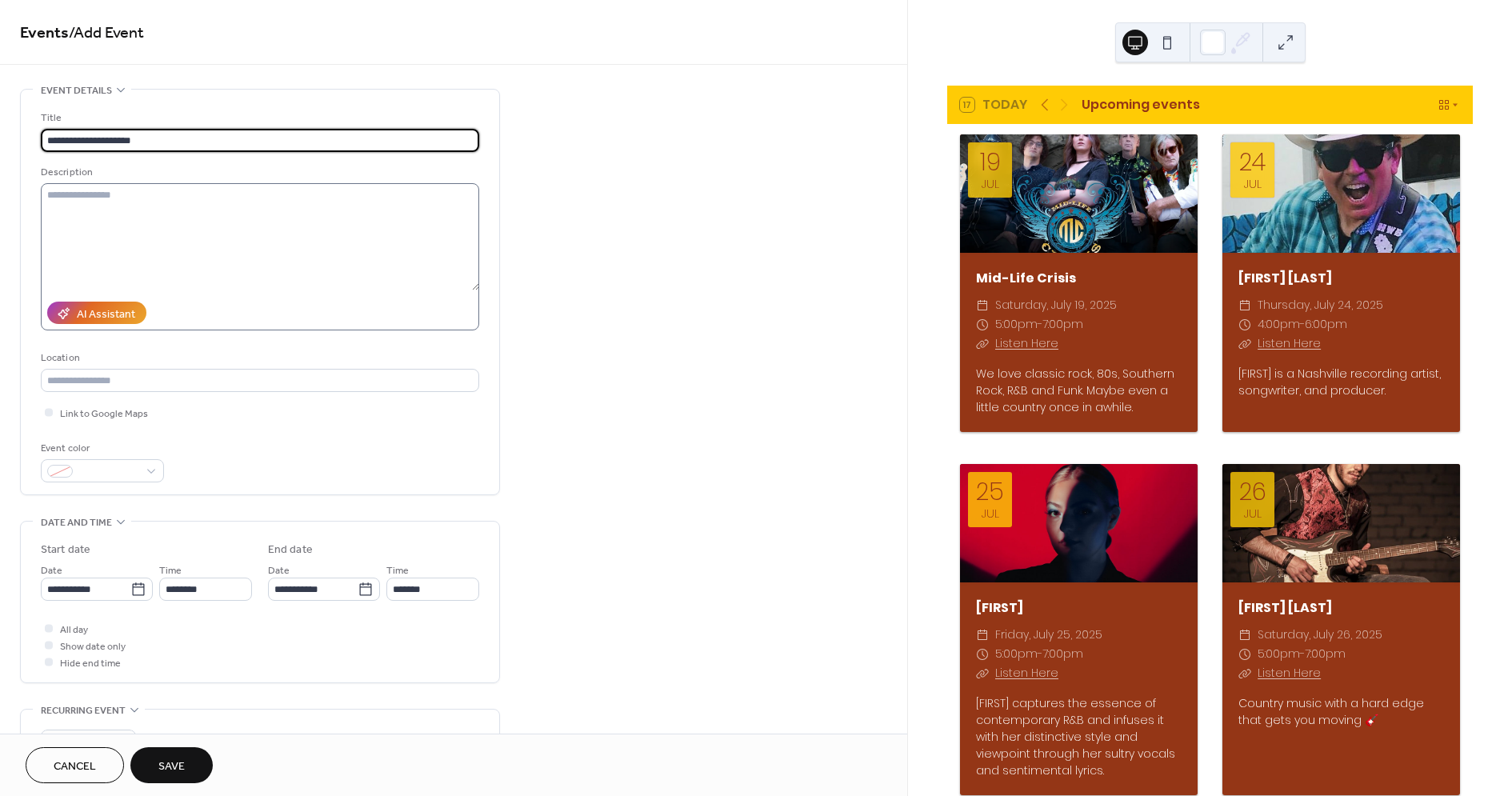 type on "**********" 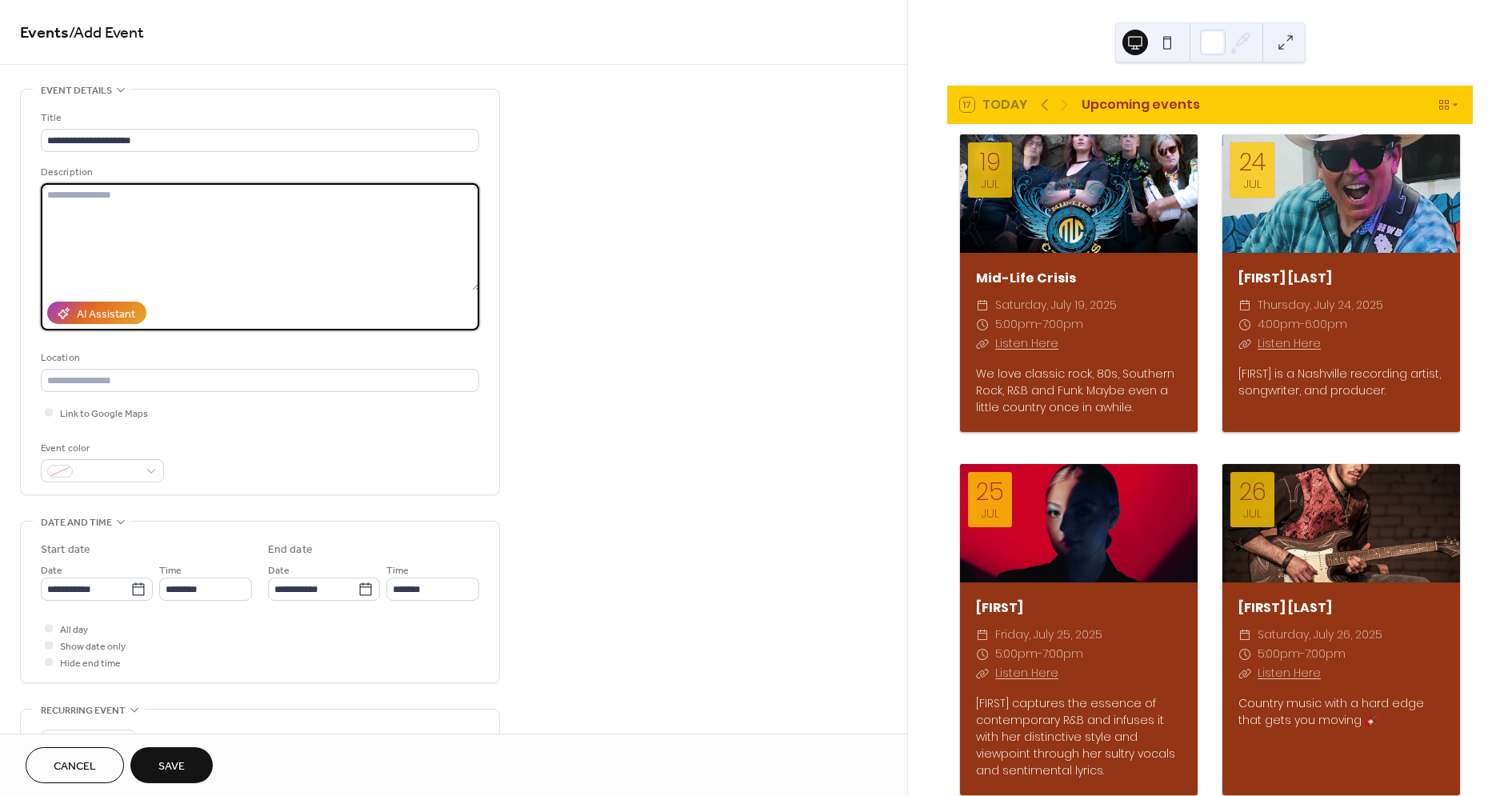 click at bounding box center (260, 237) 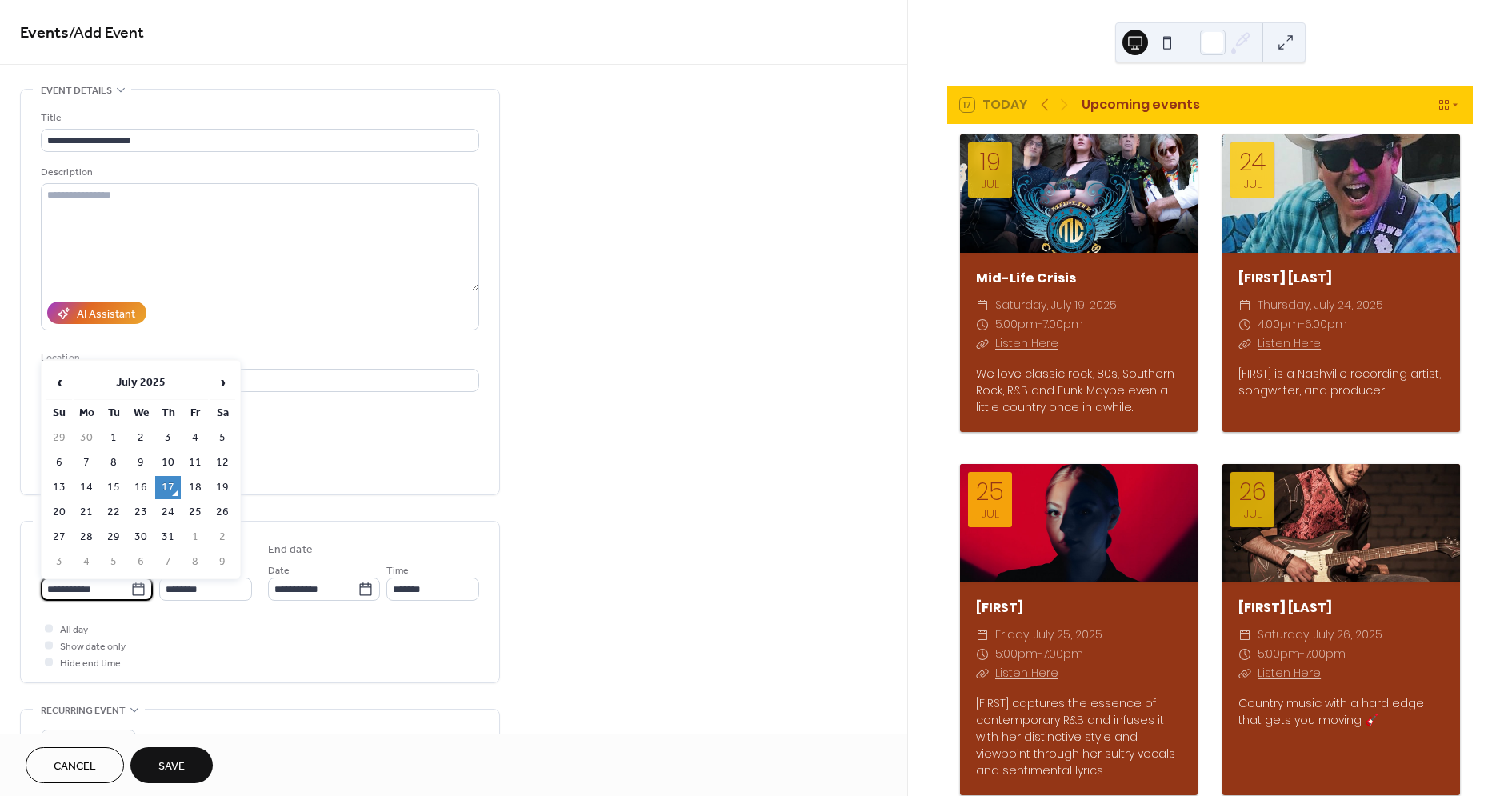 click on "**********" at bounding box center [86, 589] 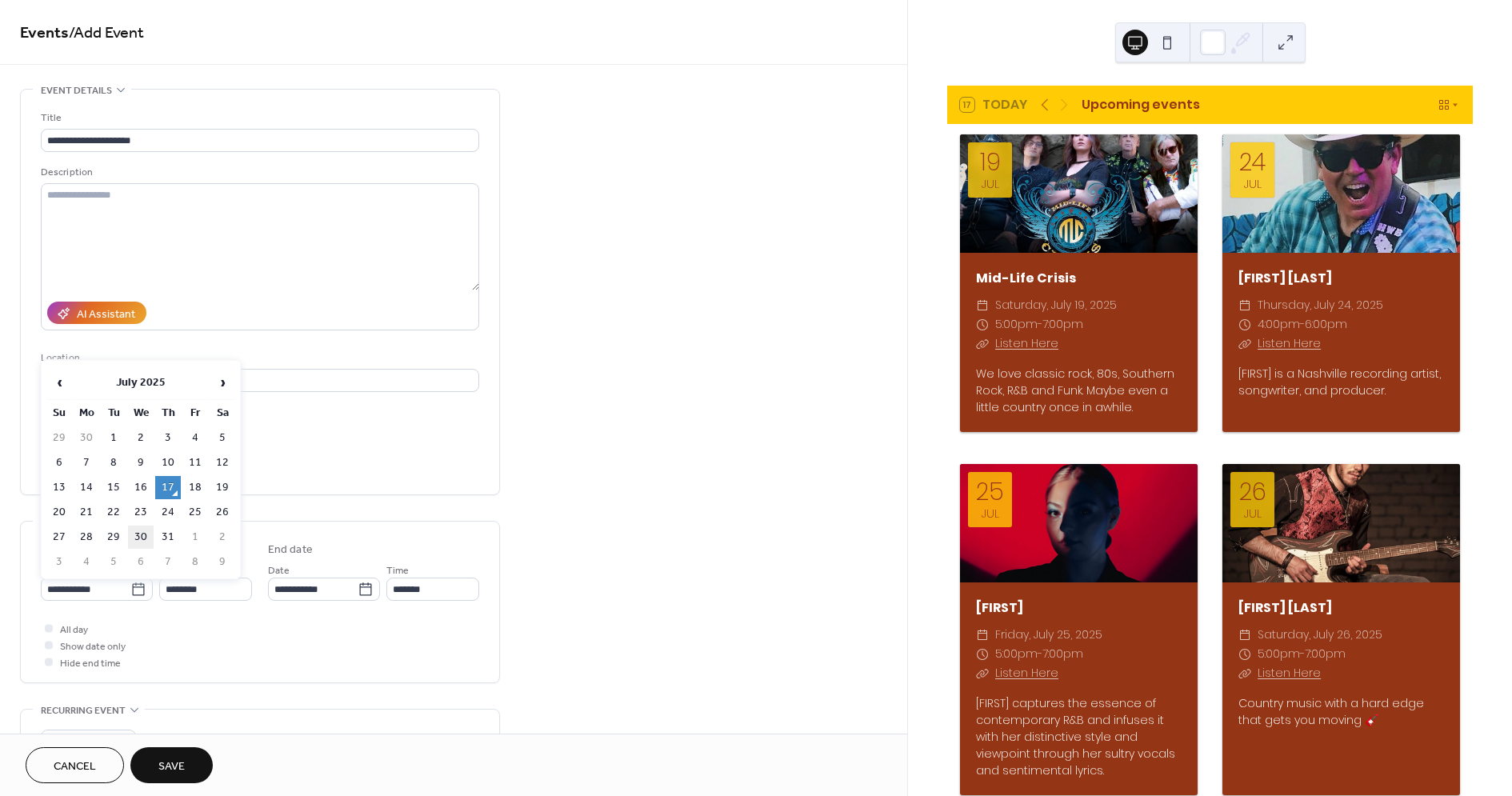 click on "30" at bounding box center [141, 537] 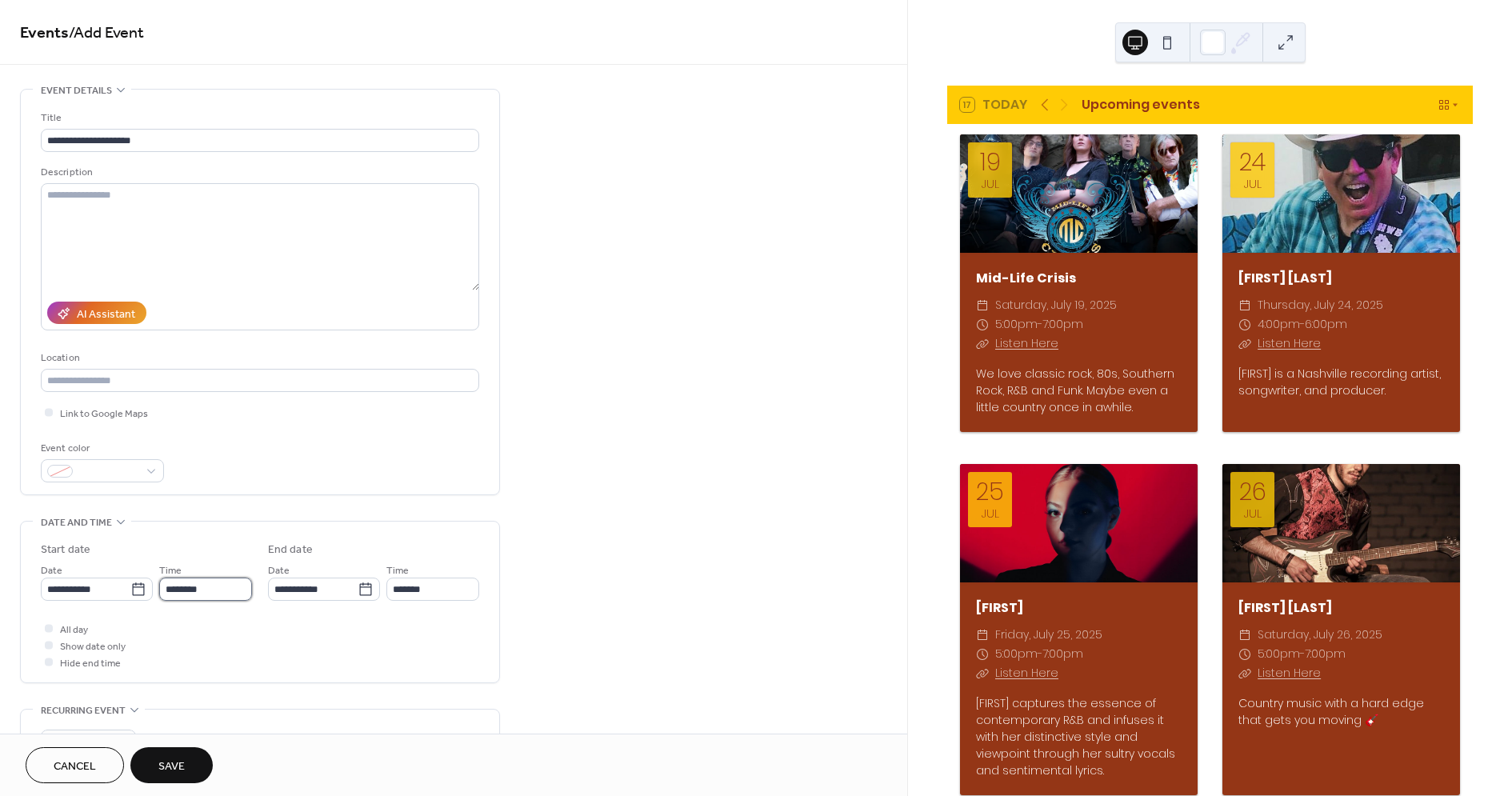 click on "********" at bounding box center [206, 589] 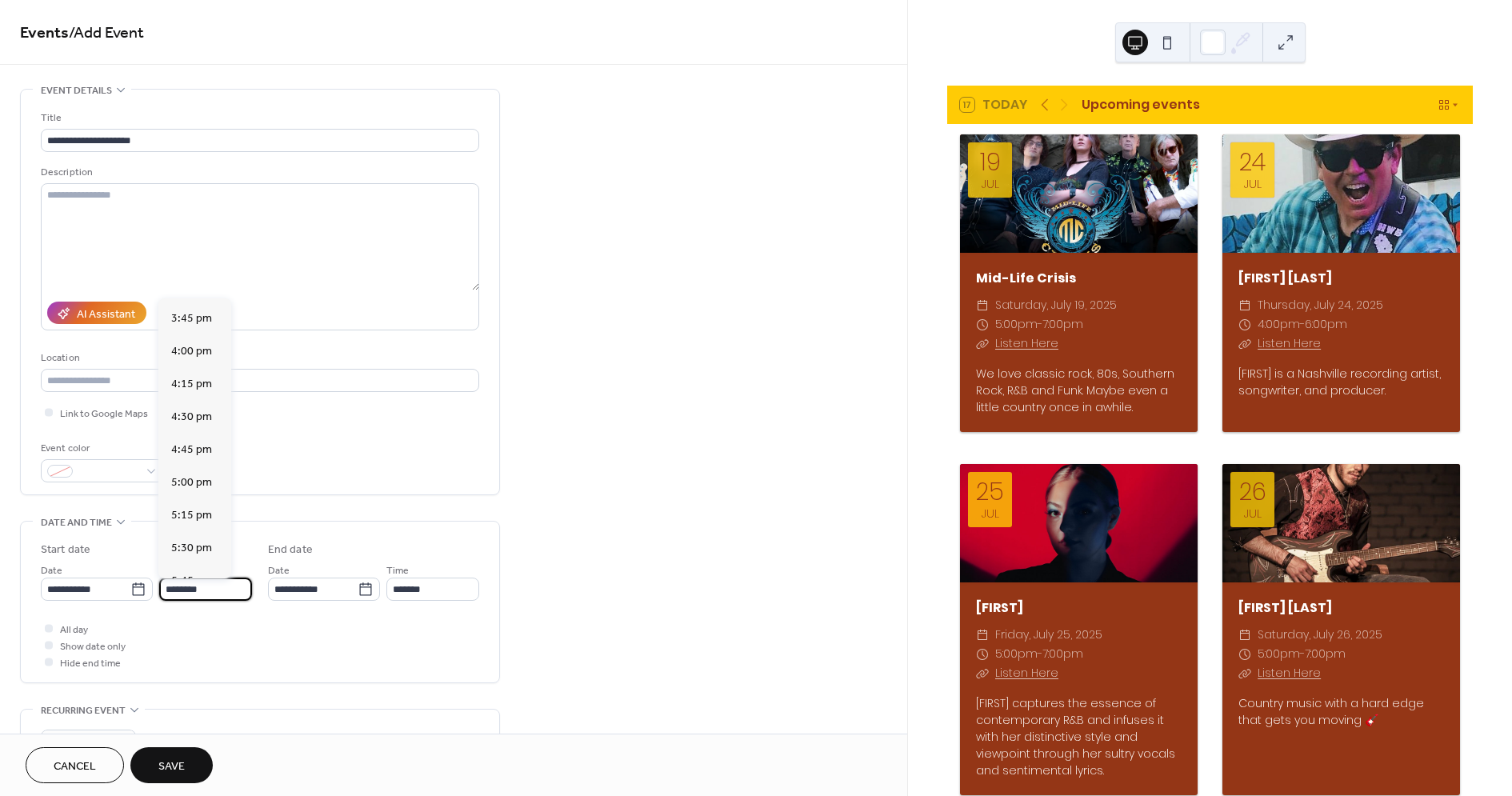 scroll, scrollTop: 2072, scrollLeft: 0, axis: vertical 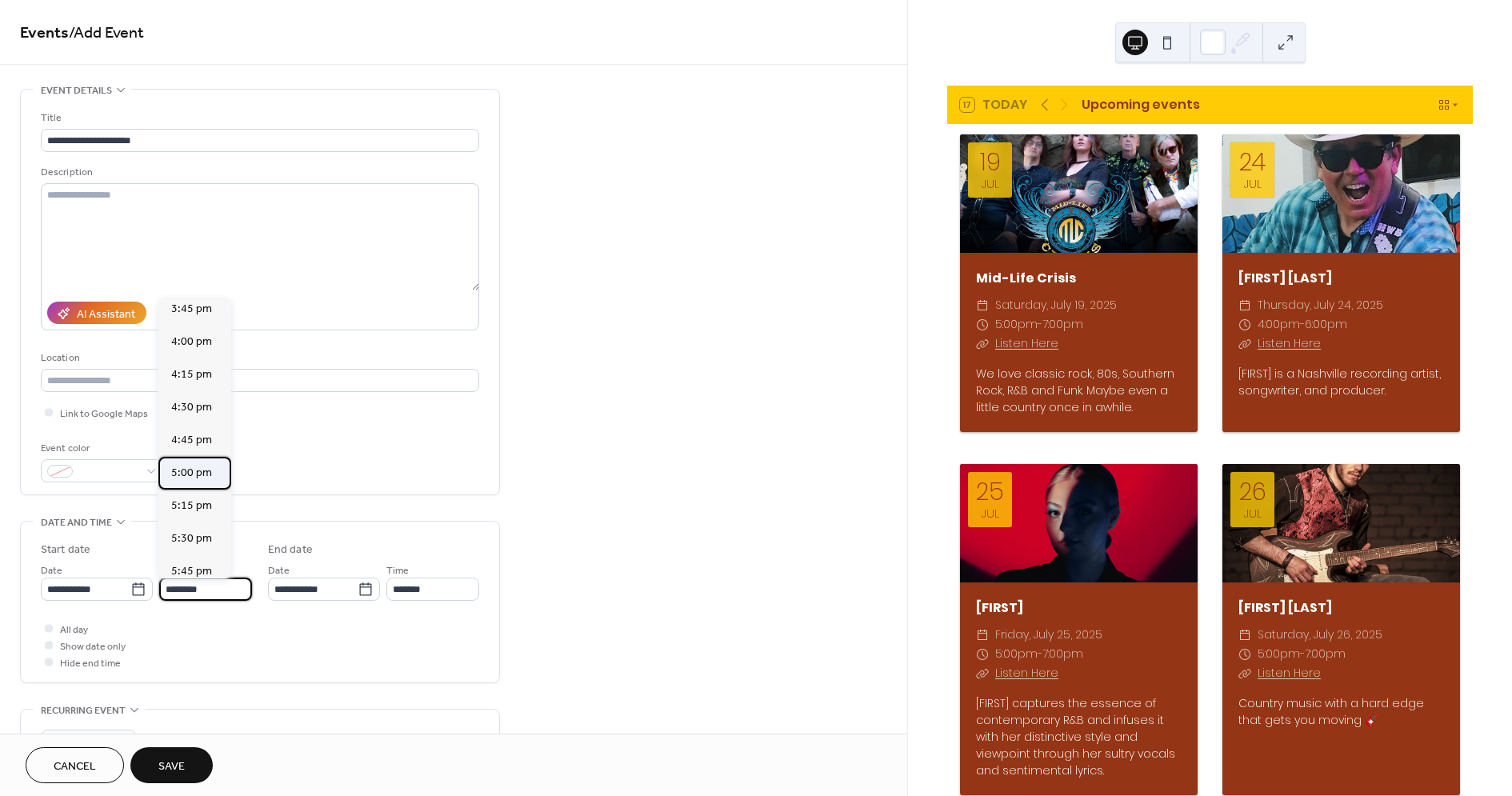 click on "5:00 pm" at bounding box center (191, 472) 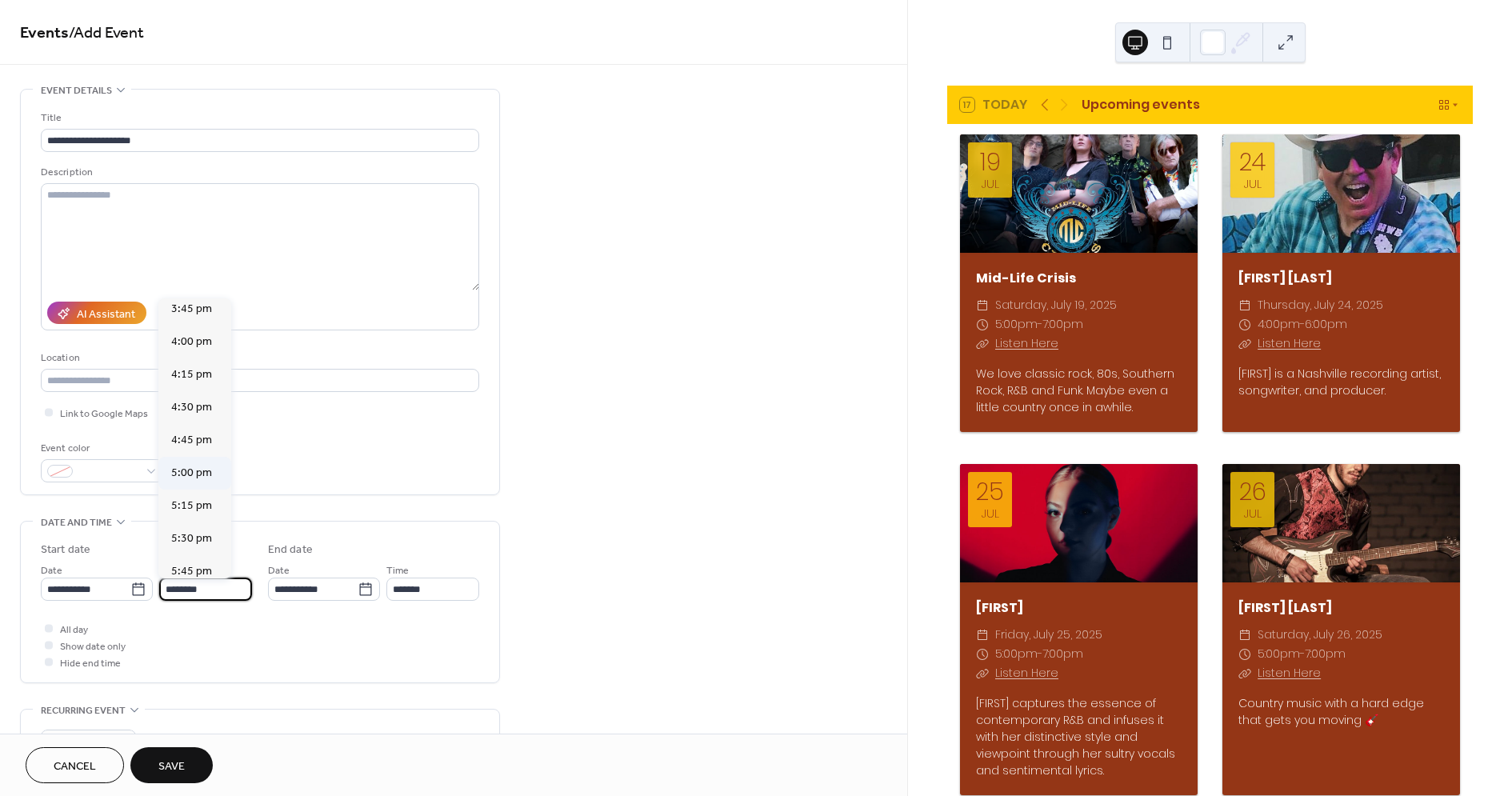 type on "*******" 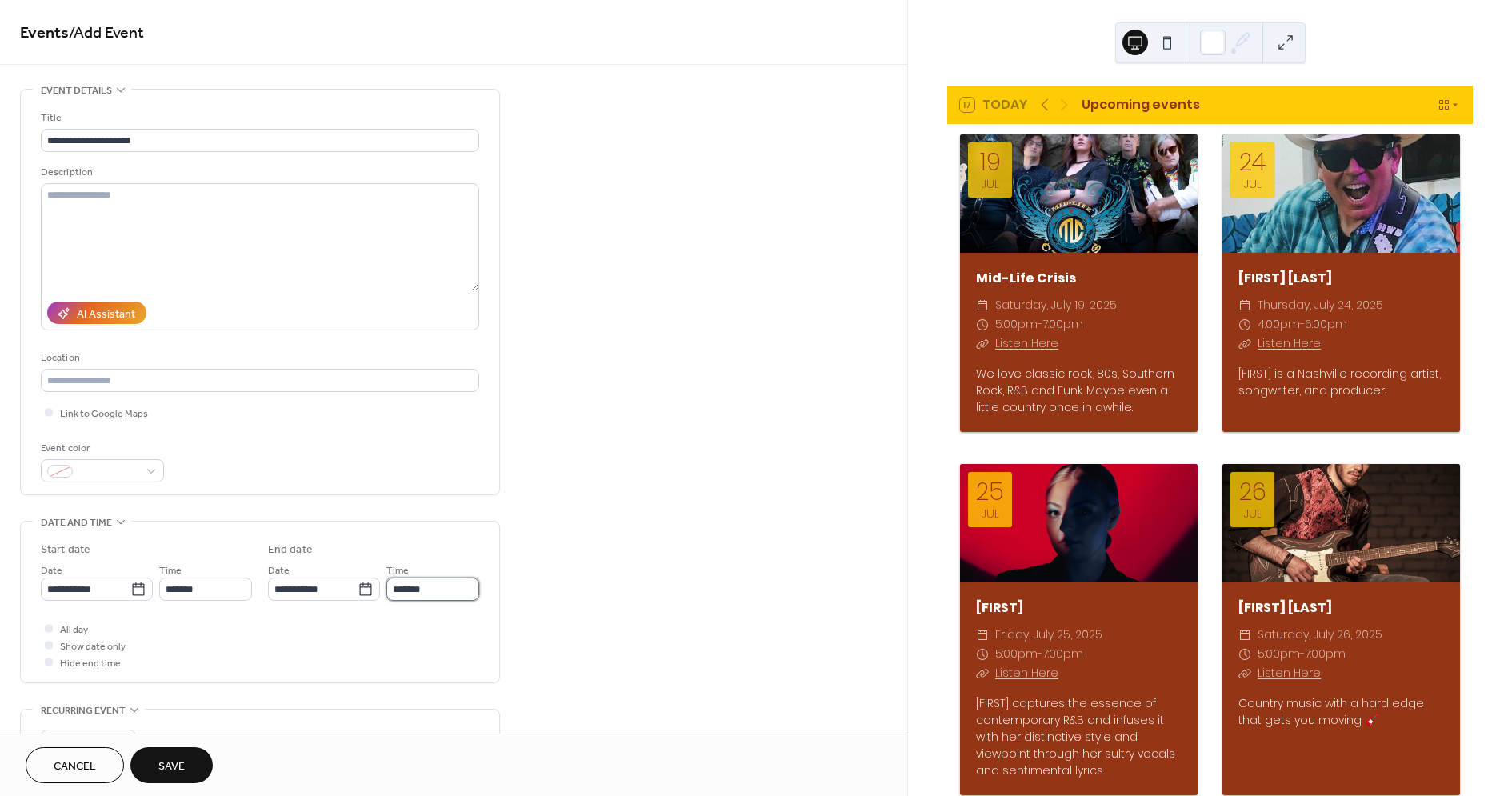 click on "*******" at bounding box center (433, 589) 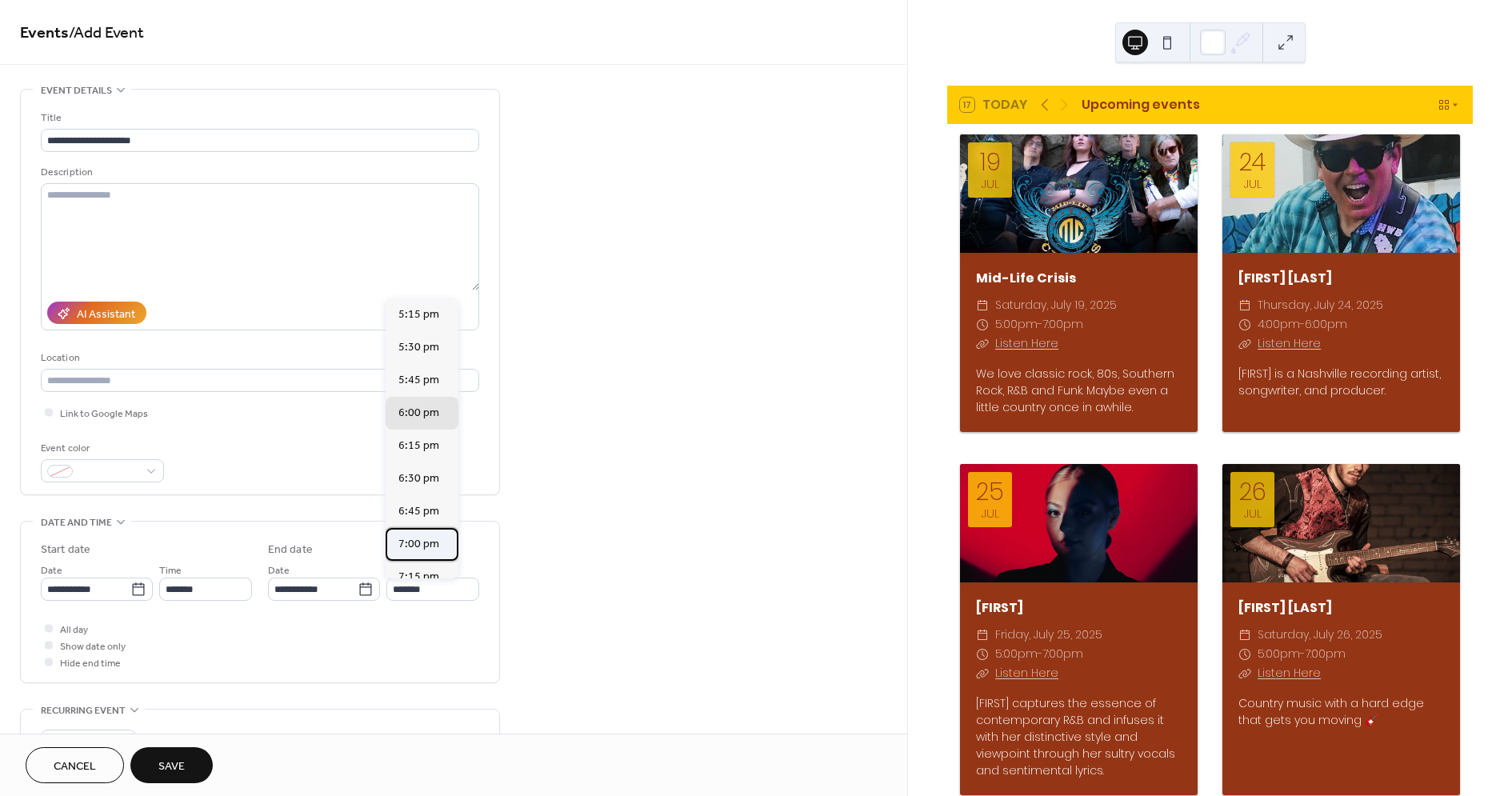 click on "7:00 pm" at bounding box center [418, 543] 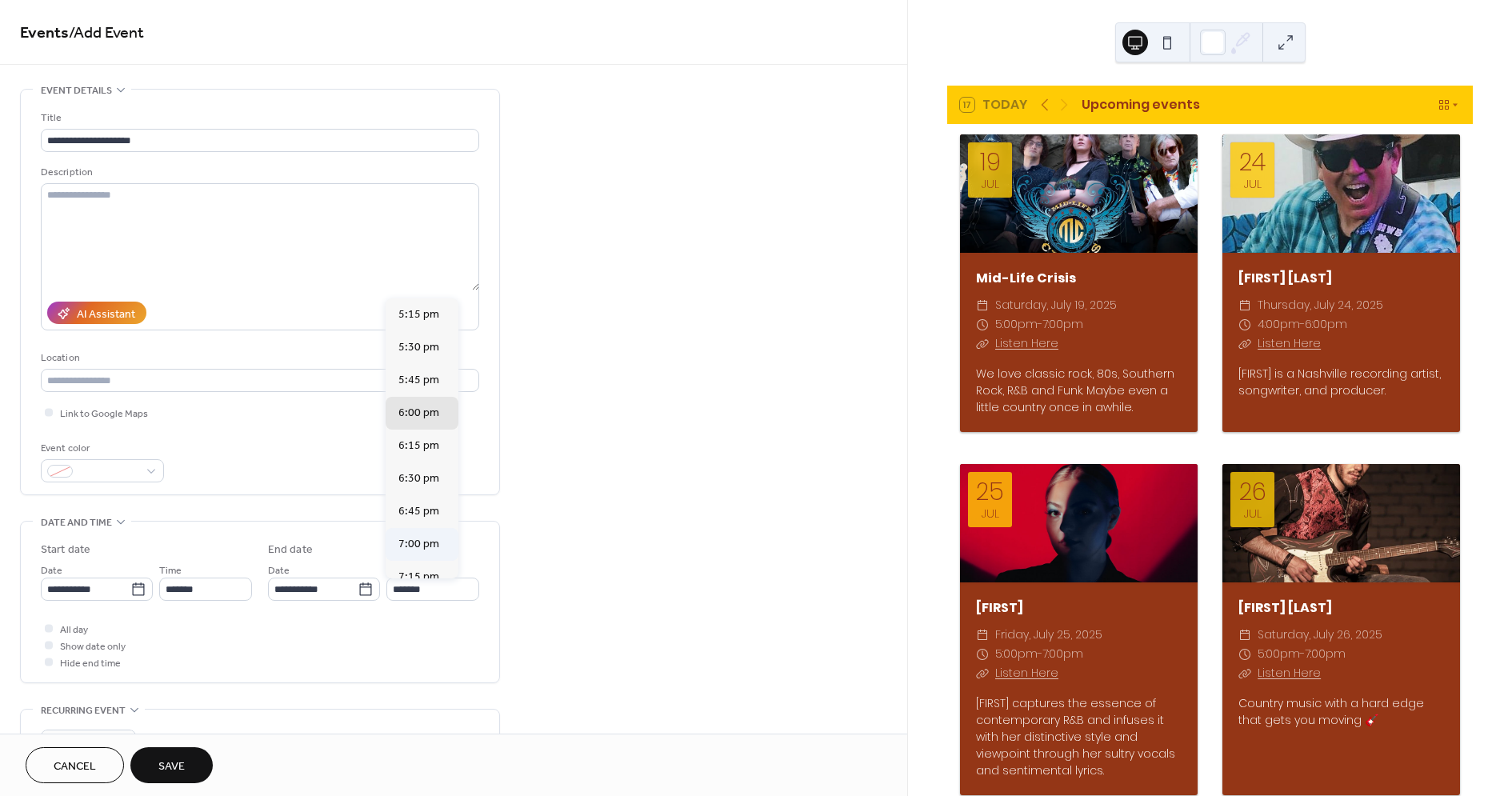 type on "*******" 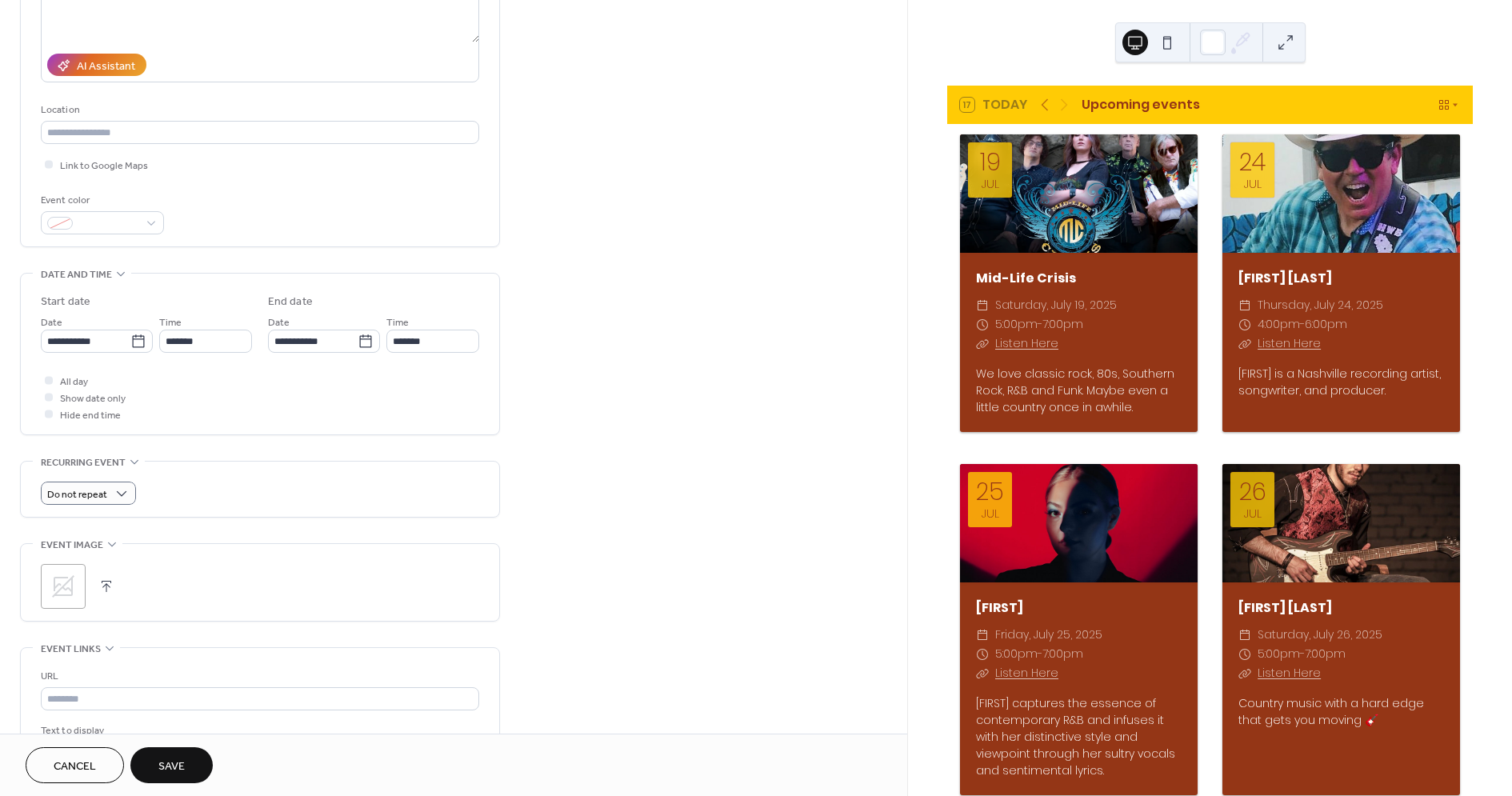 scroll, scrollTop: 293, scrollLeft: 0, axis: vertical 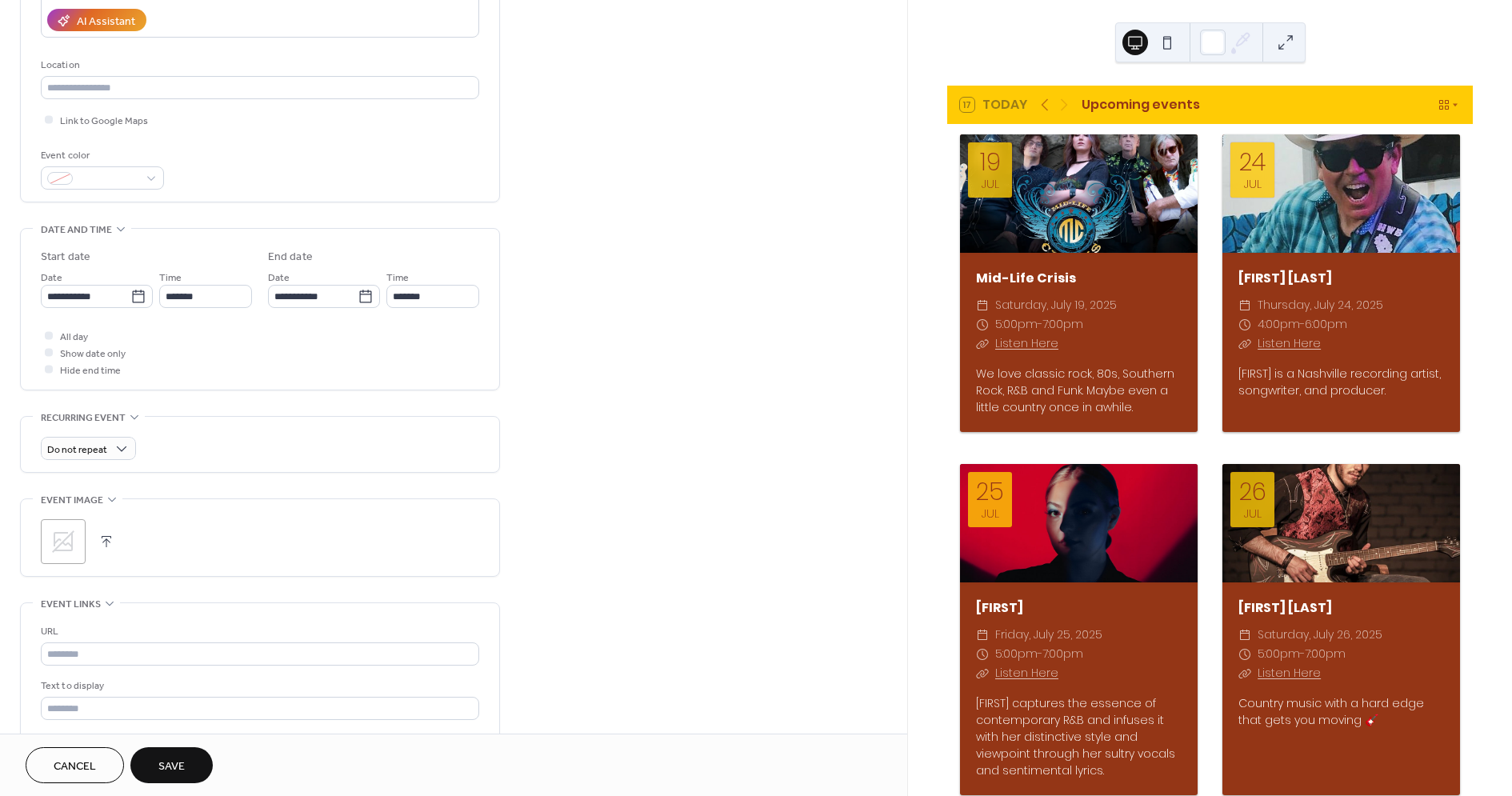 click on ";" at bounding box center [63, 542] 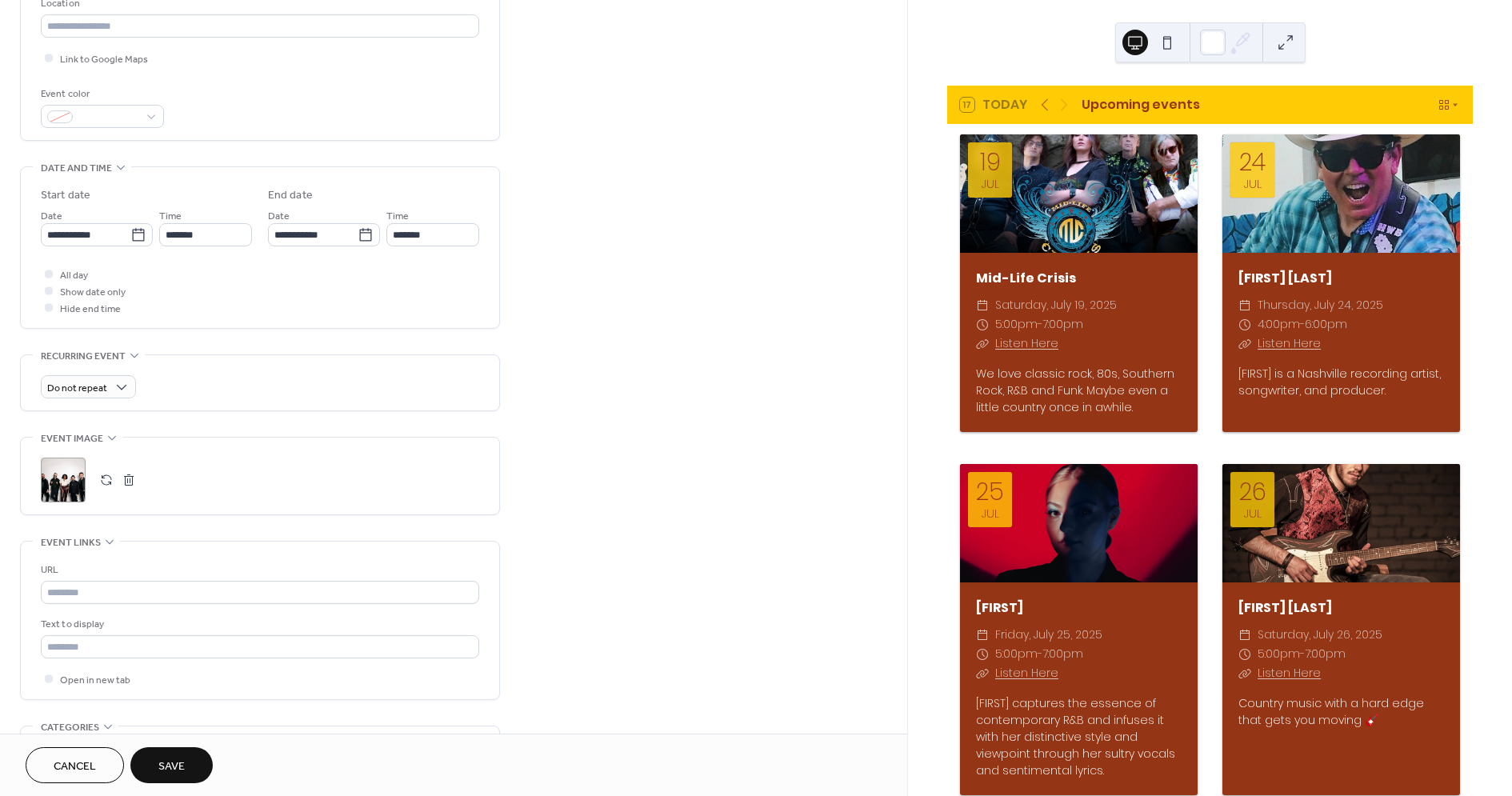 scroll, scrollTop: 526, scrollLeft: 0, axis: vertical 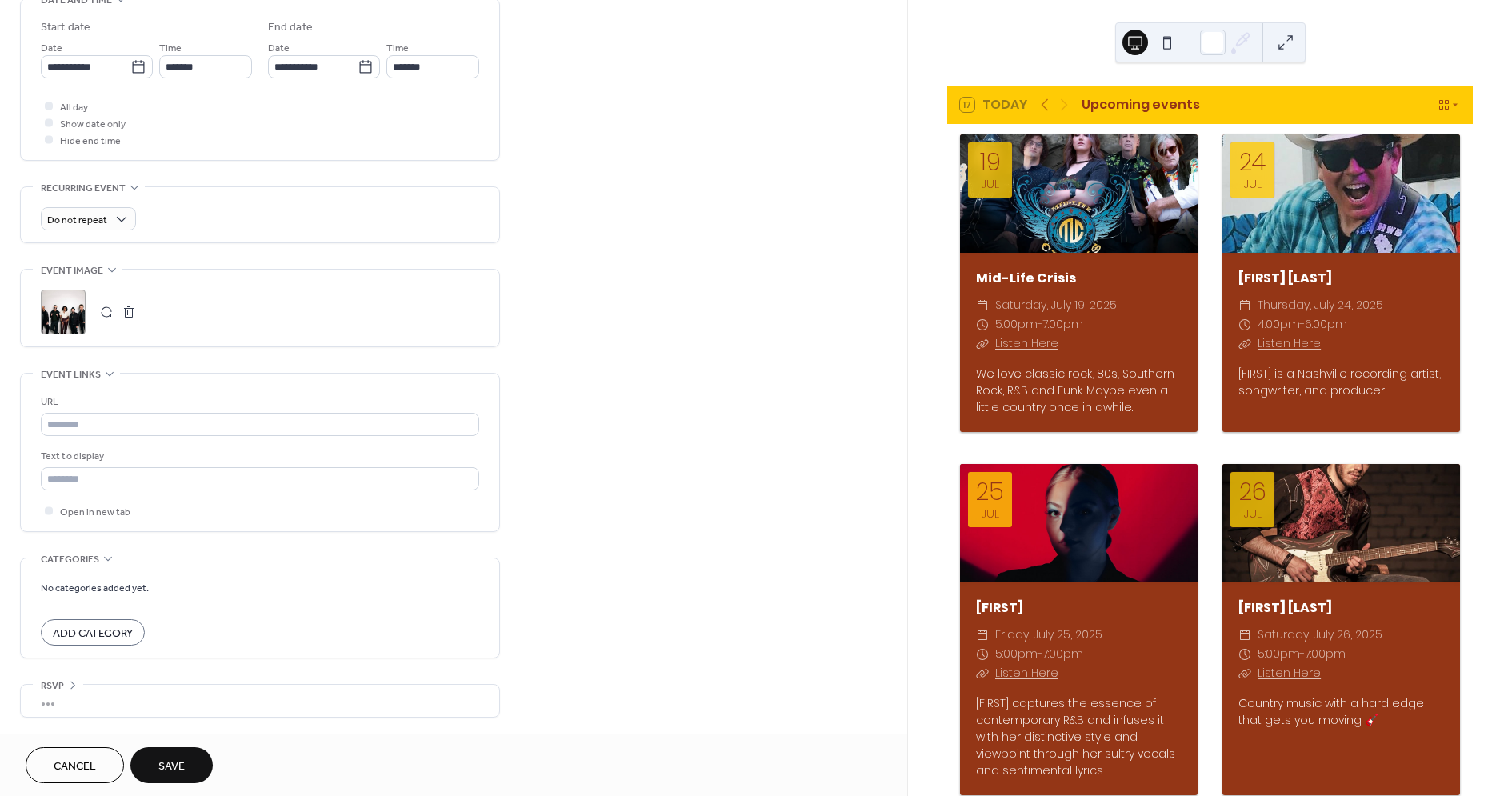 click at bounding box center [106, 312] 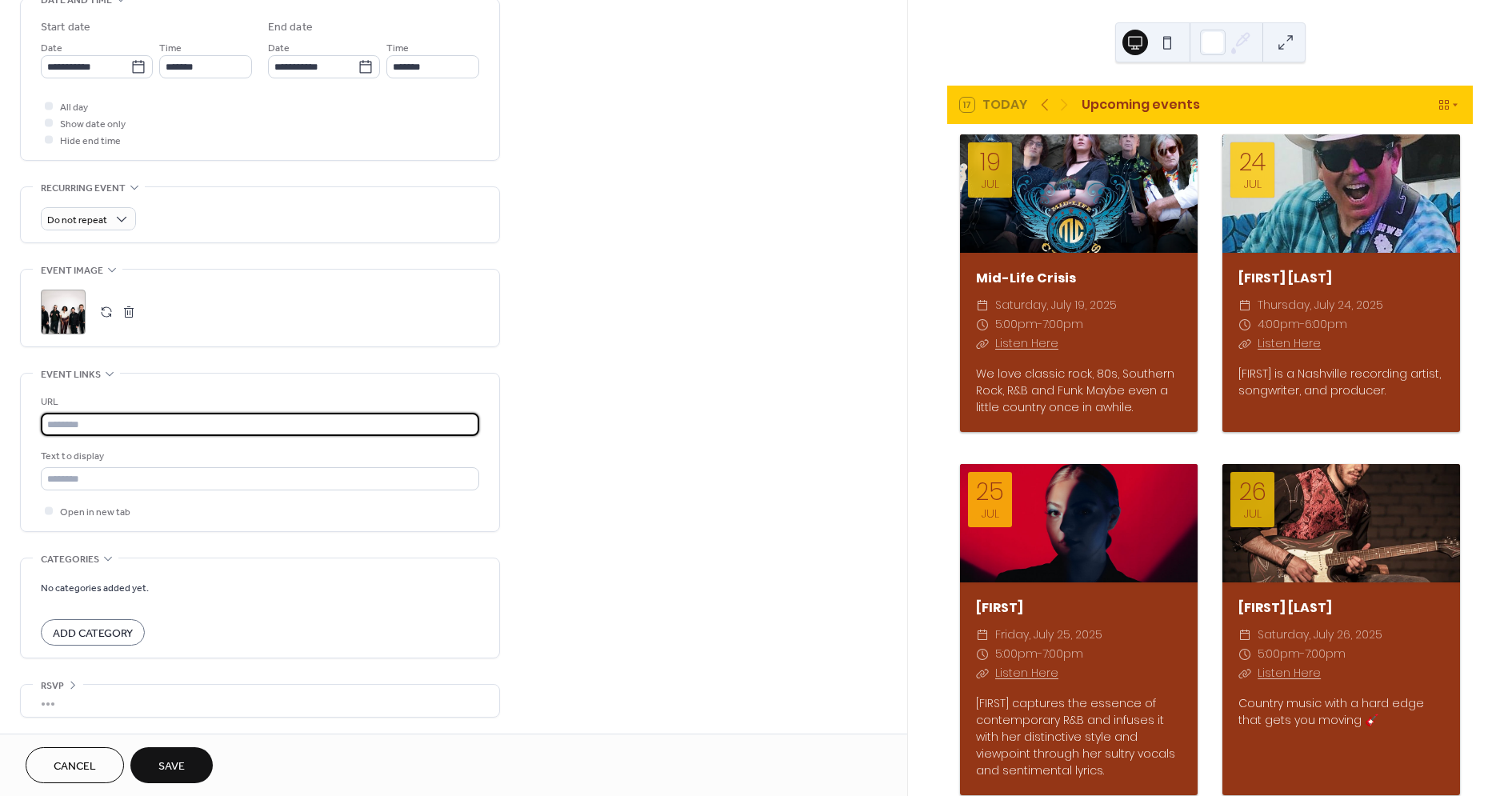 click at bounding box center (260, 424) 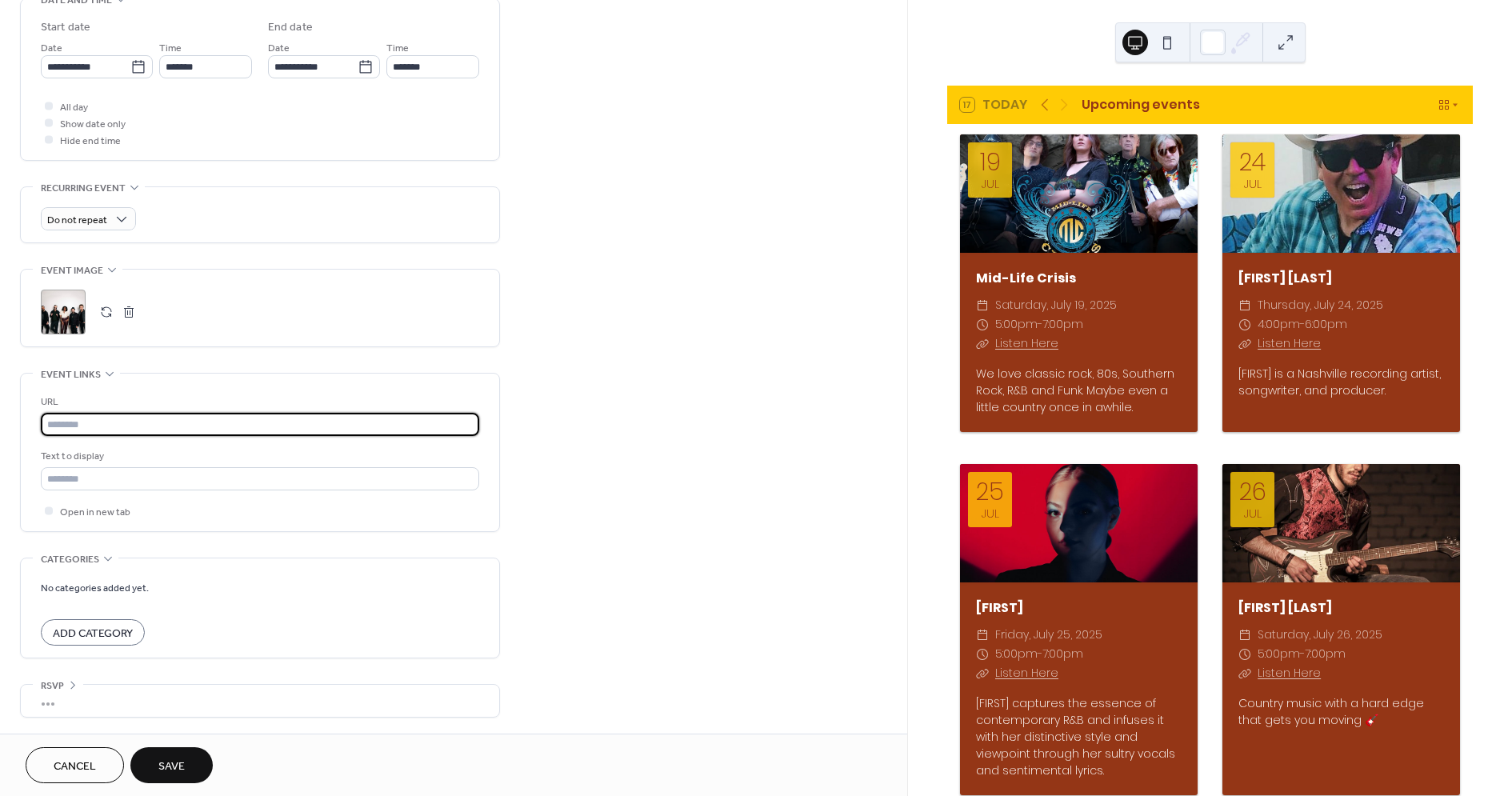 paste on "**********" 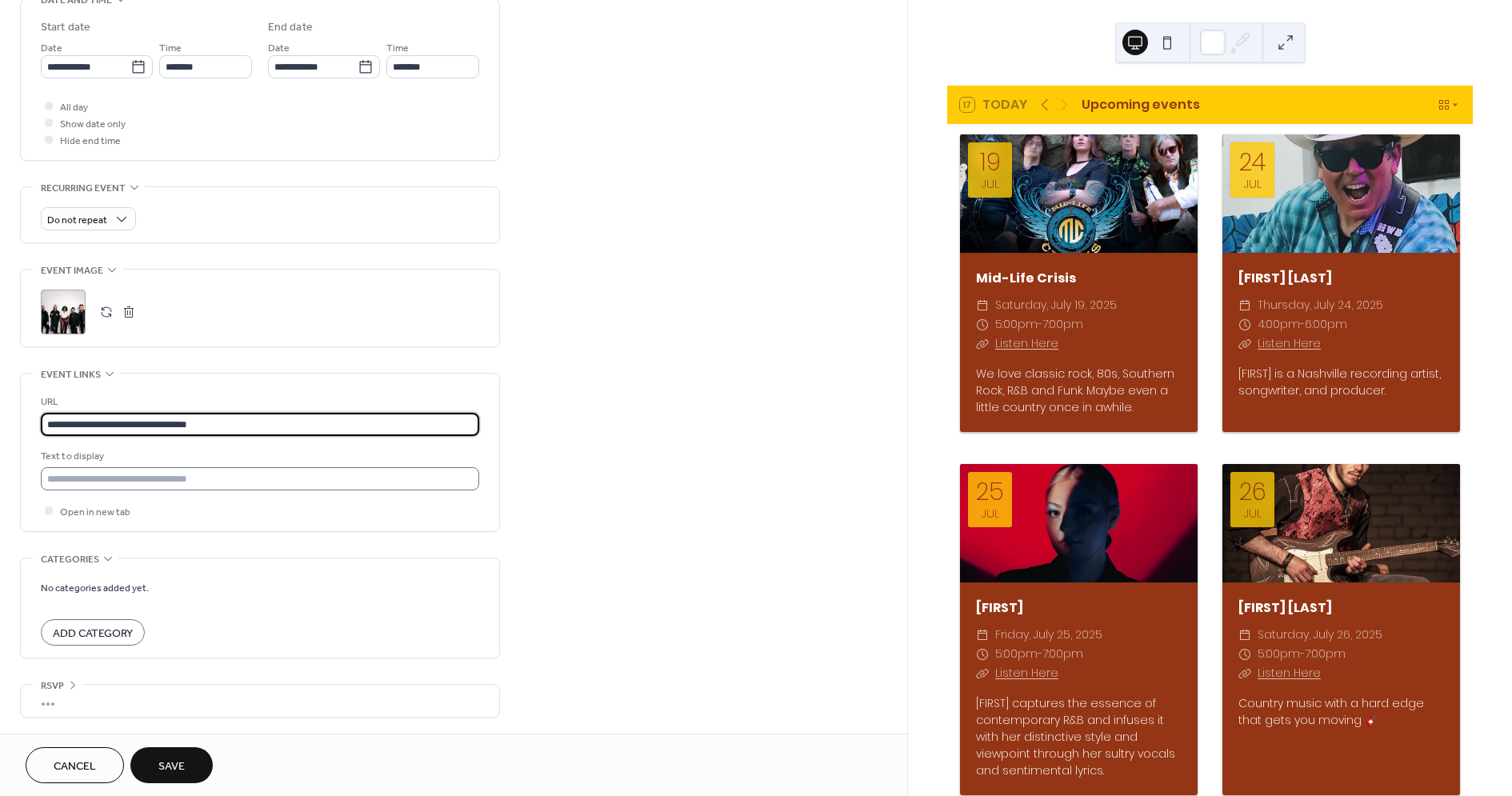type on "**********" 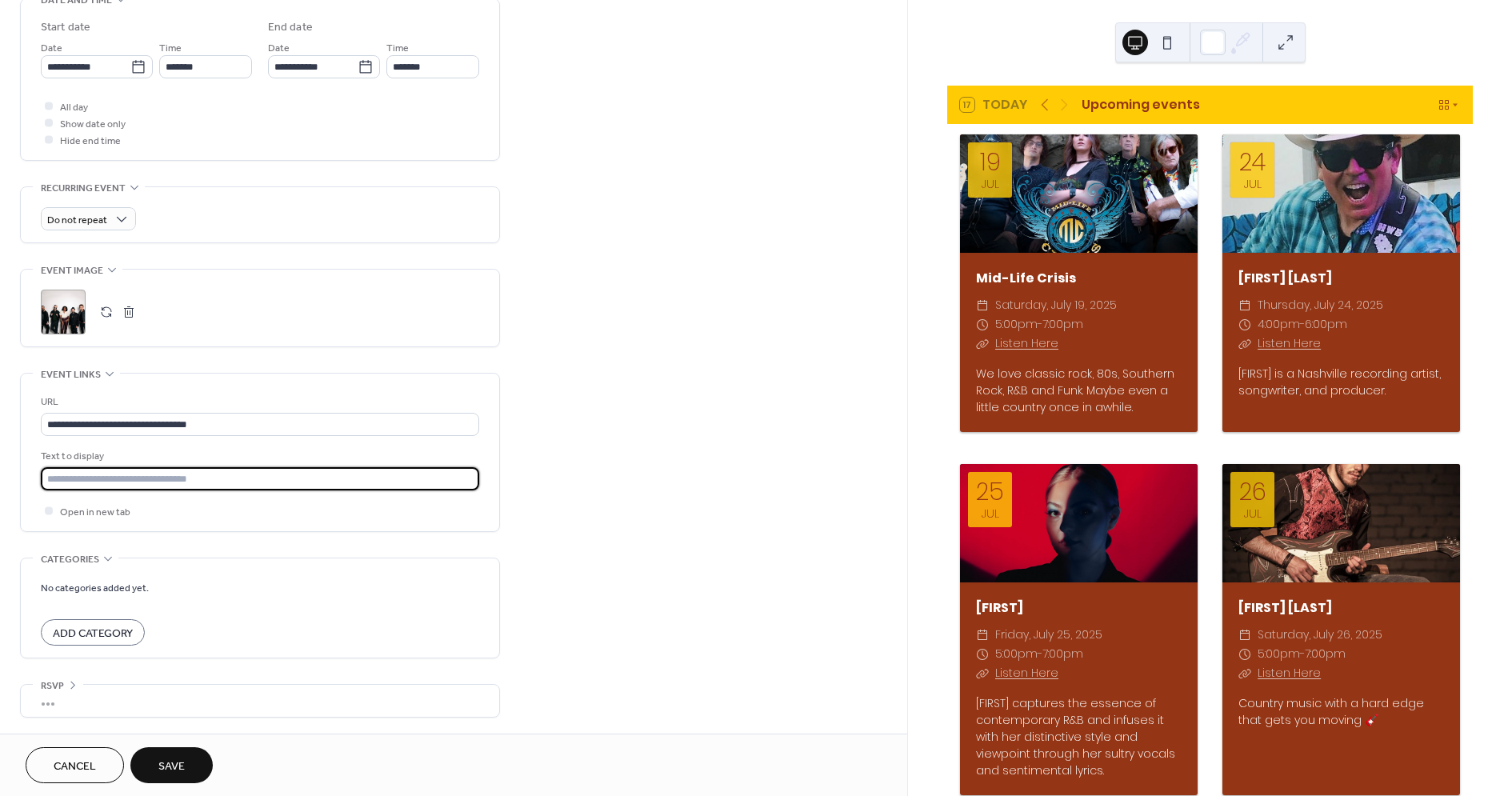 click at bounding box center [260, 478] 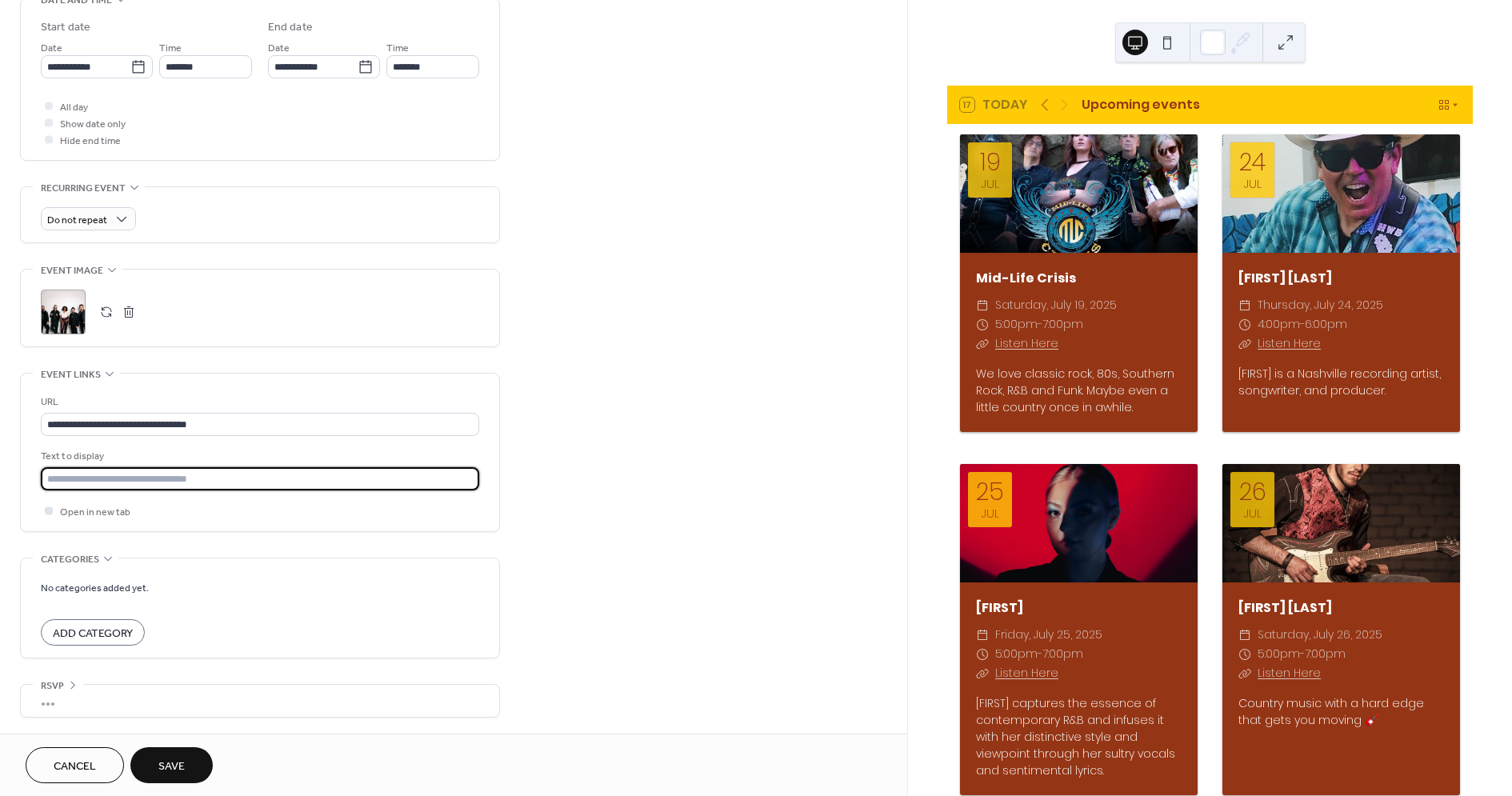 type on "**********" 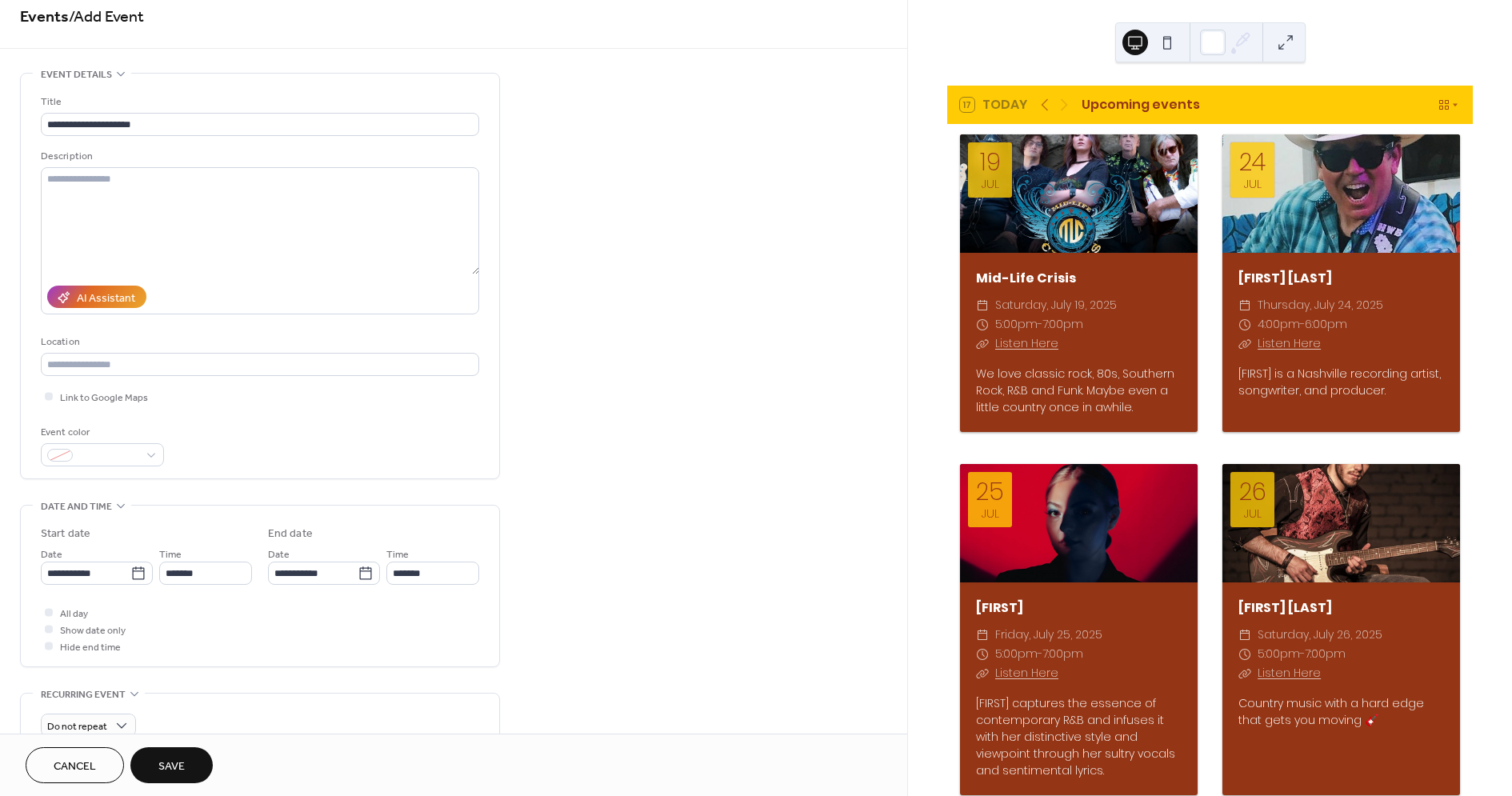 scroll, scrollTop: 2, scrollLeft: 0, axis: vertical 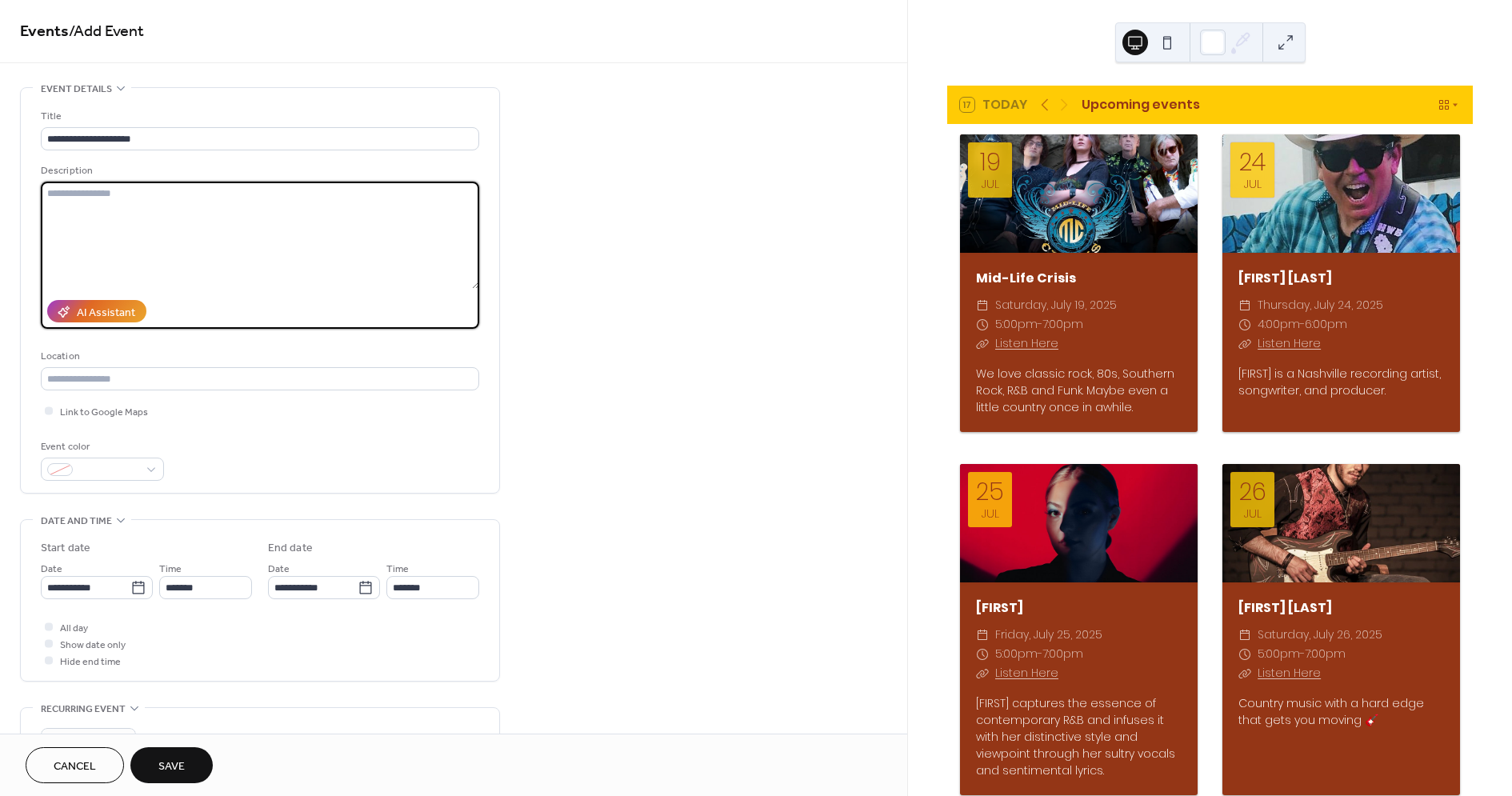 click at bounding box center [260, 235] 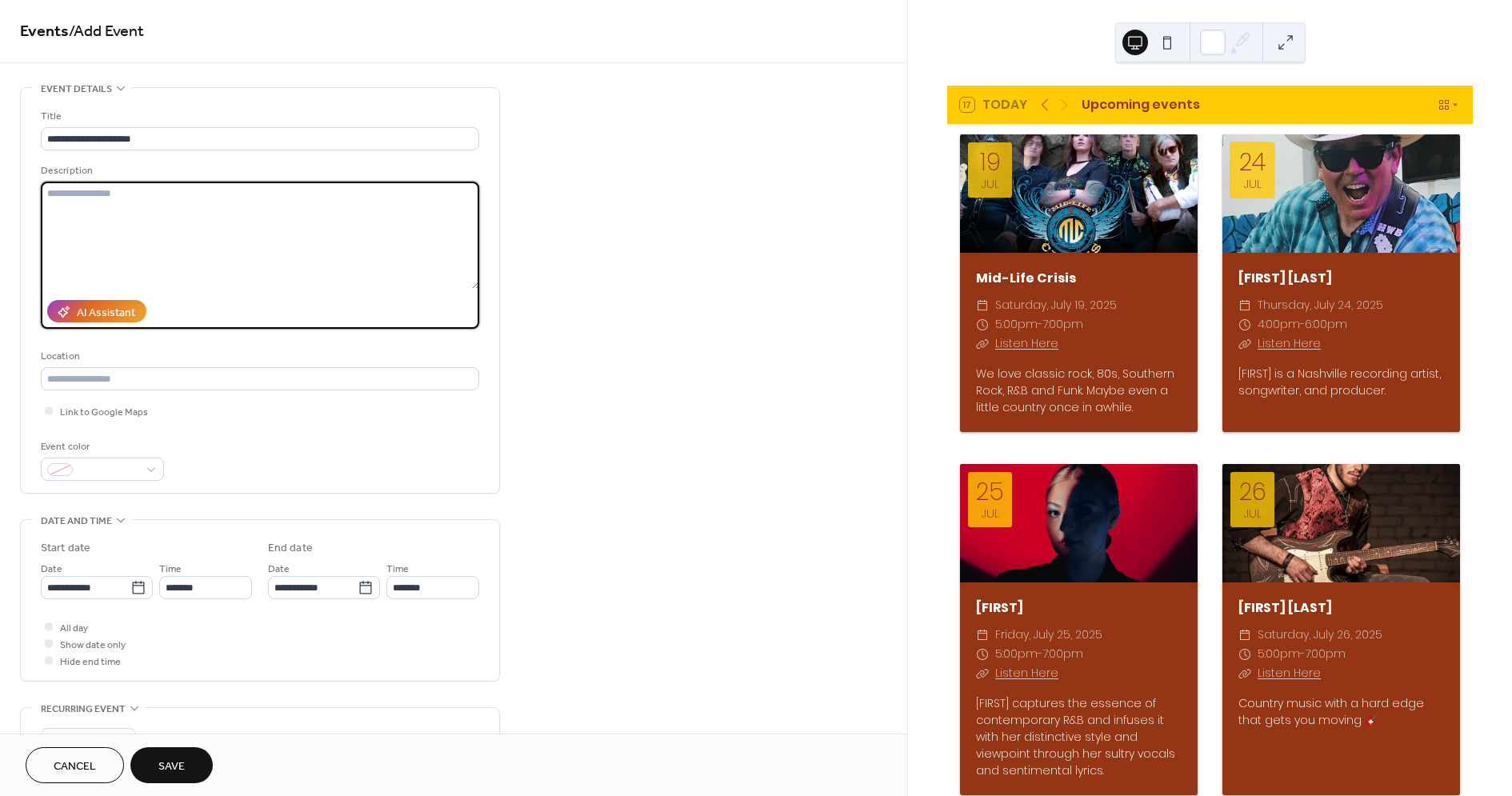 paste on "**********" 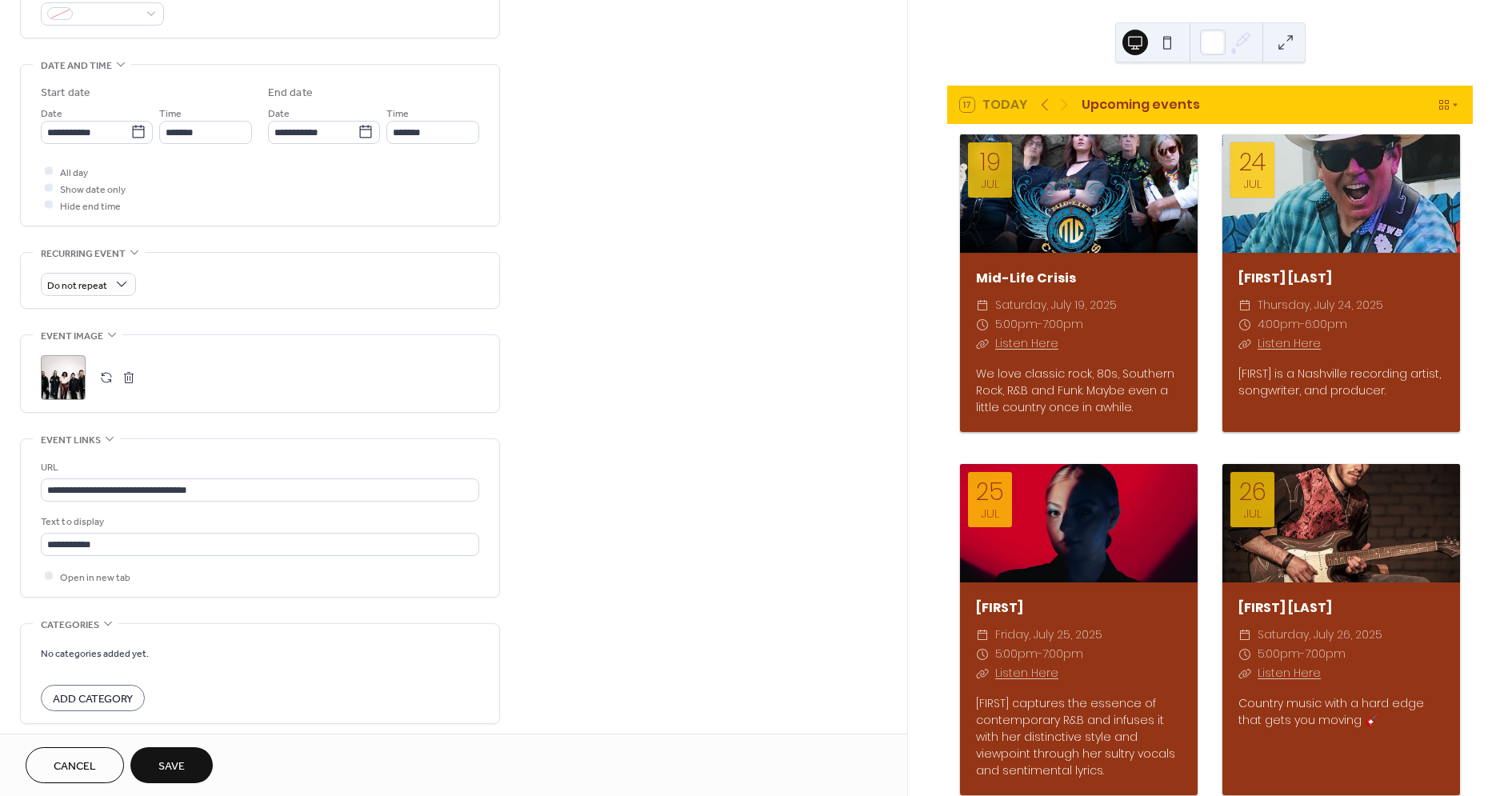 scroll, scrollTop: 526, scrollLeft: 0, axis: vertical 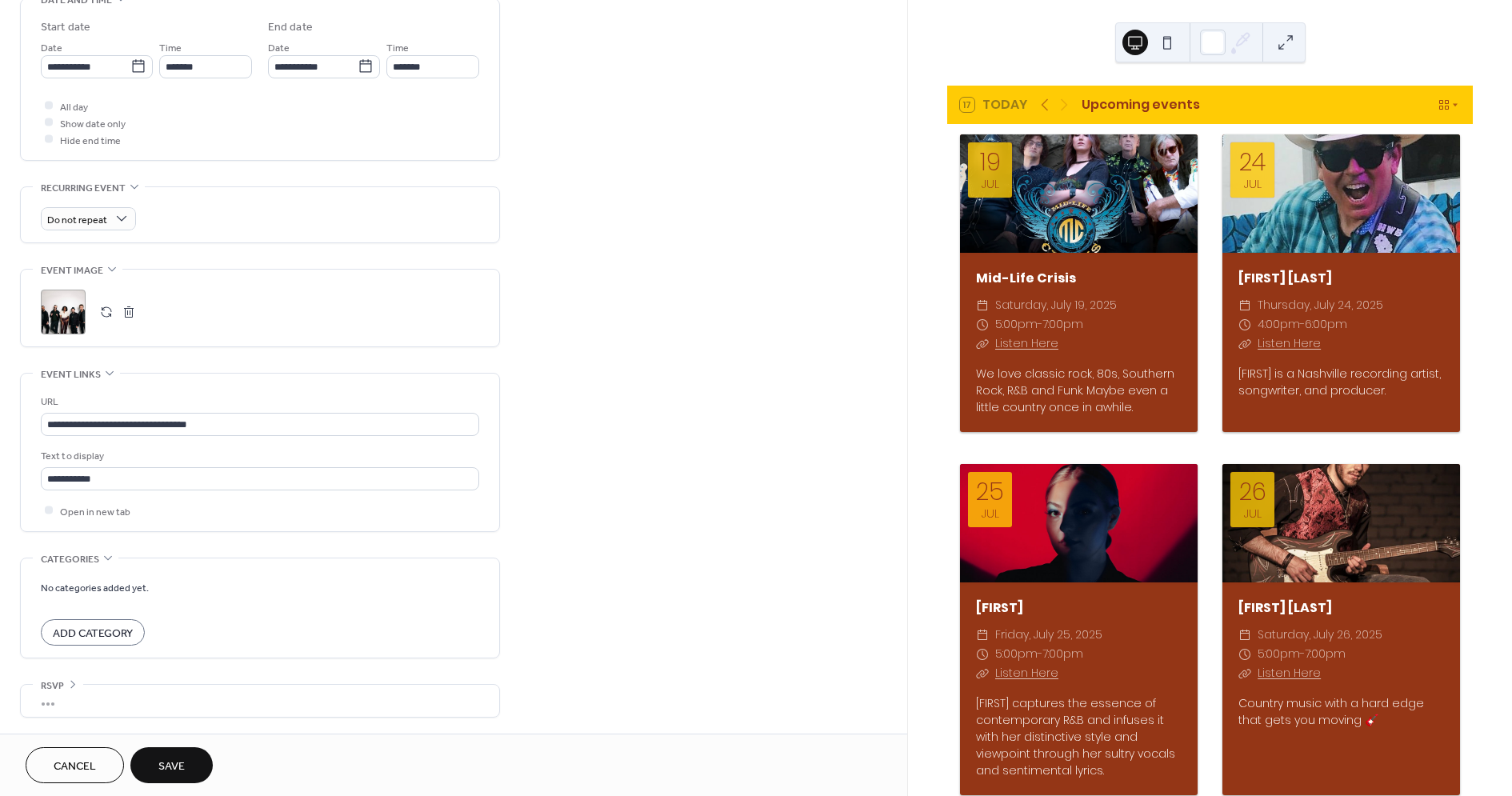 type on "**********" 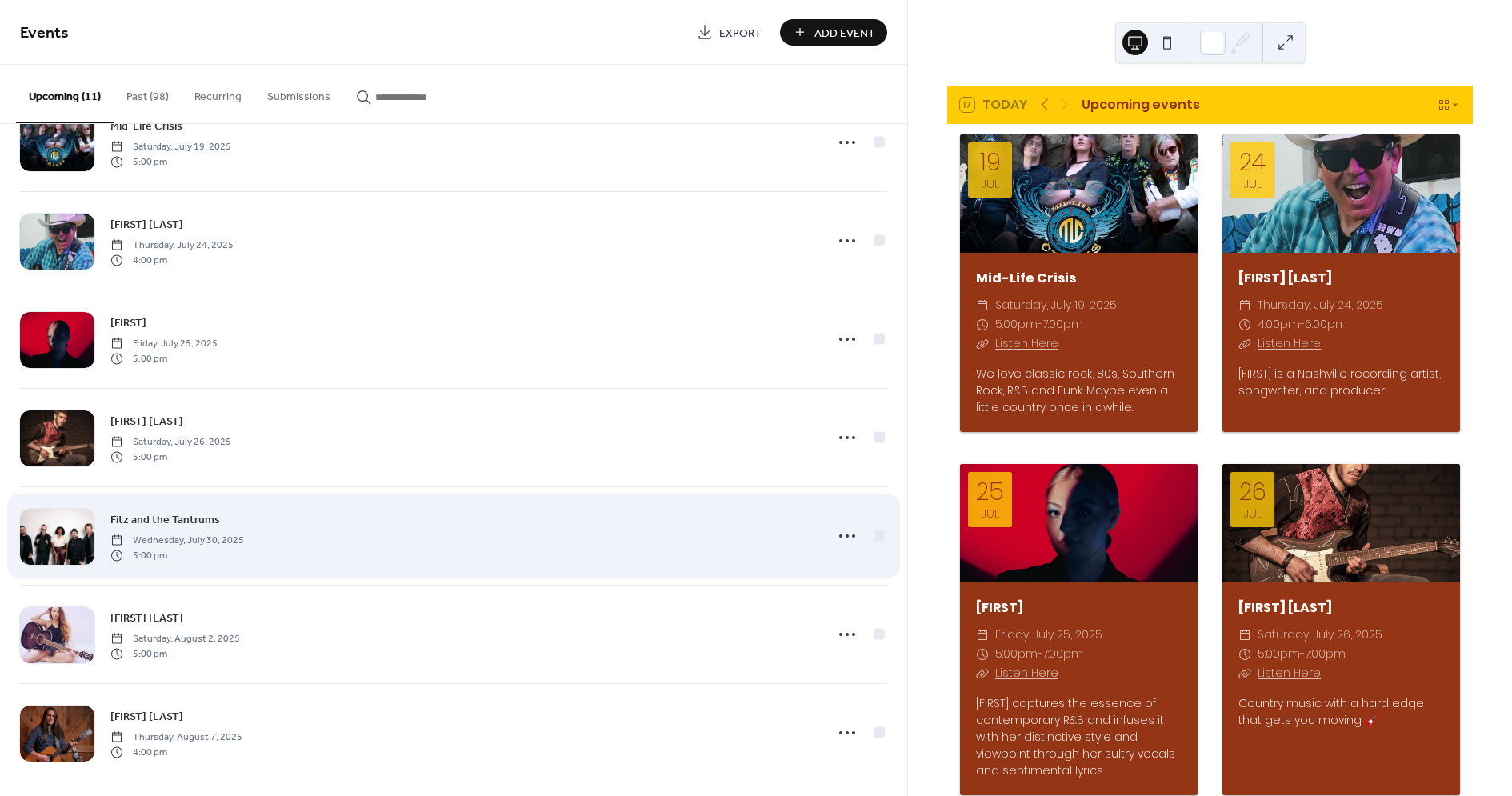 scroll, scrollTop: 0, scrollLeft: 0, axis: both 